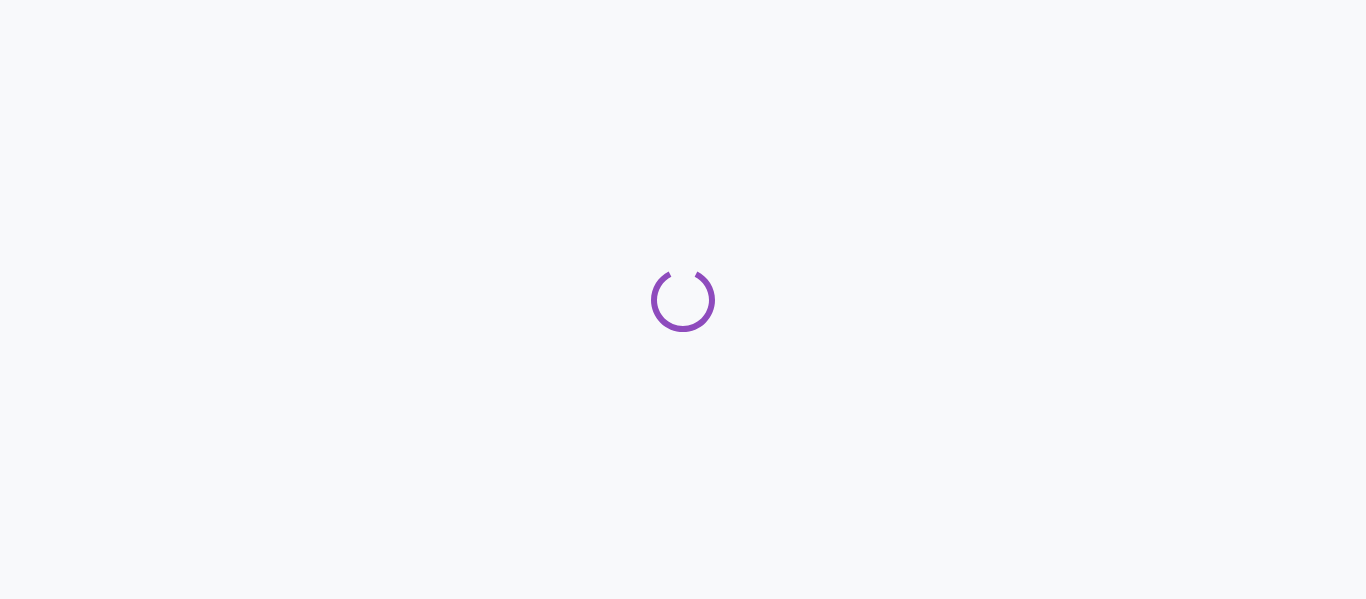 scroll, scrollTop: 0, scrollLeft: 0, axis: both 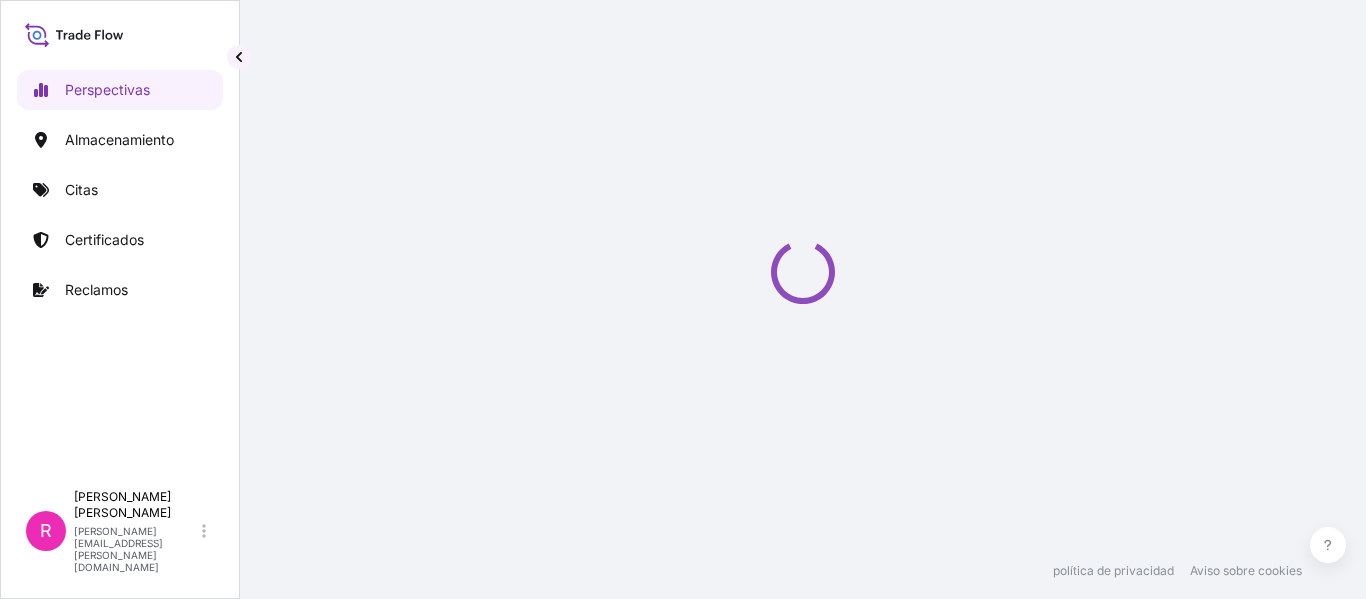 select on "2025" 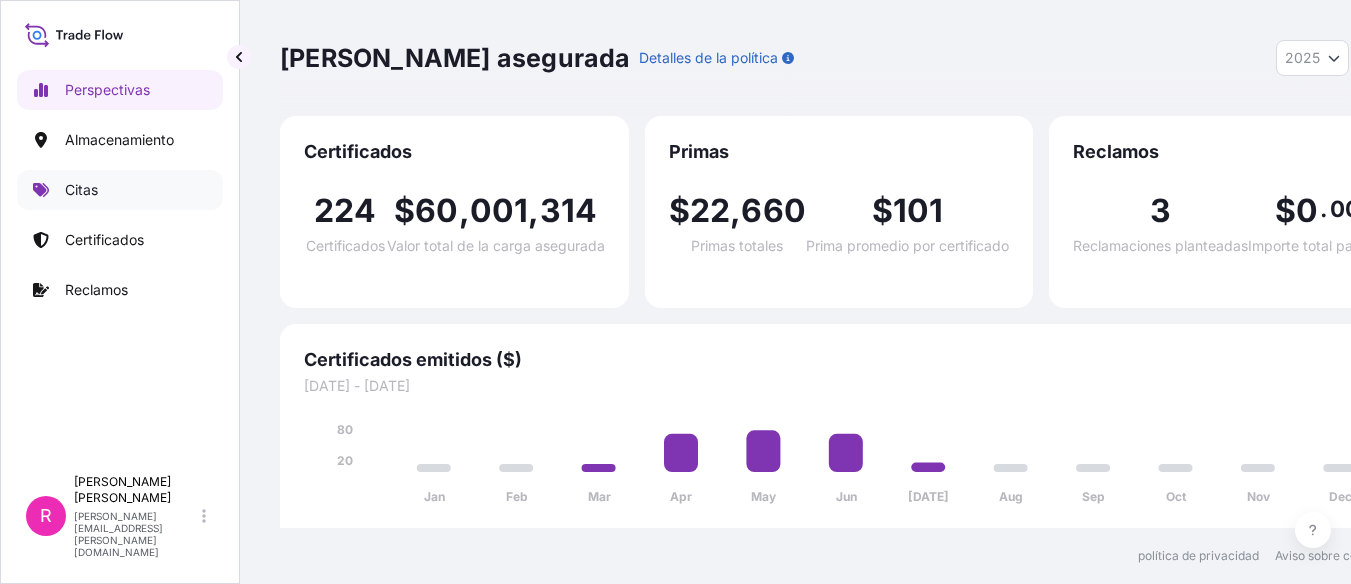 click on "Citas" at bounding box center (81, 189) 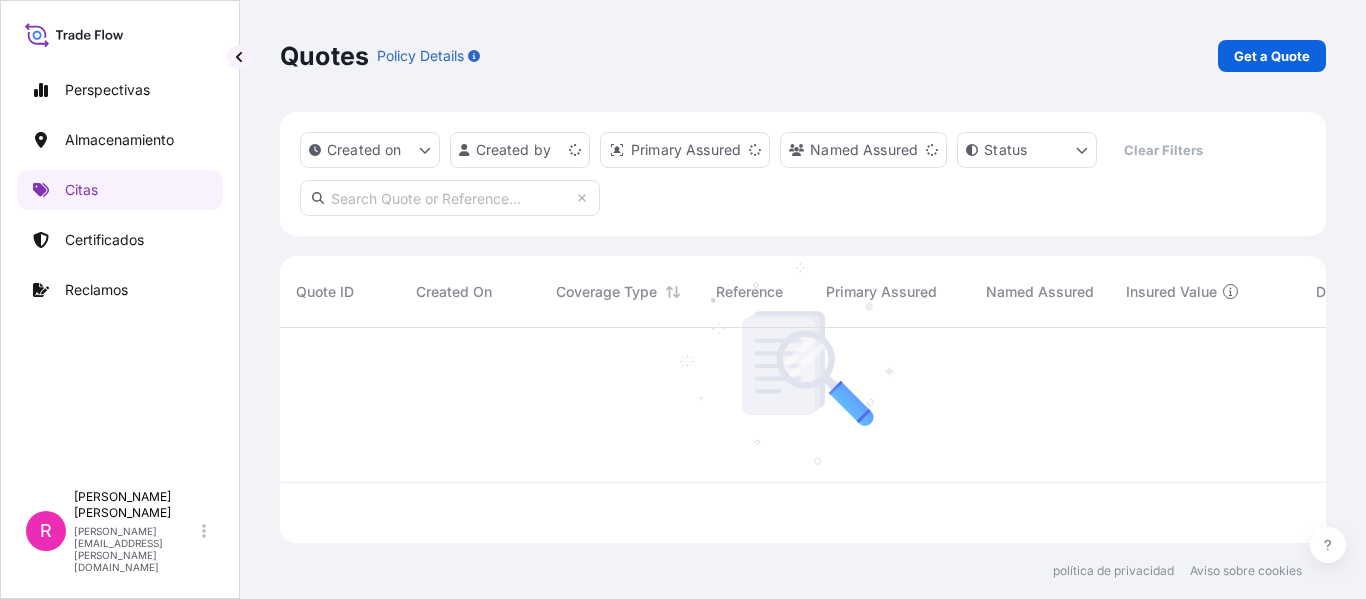 scroll, scrollTop: 16, scrollLeft: 16, axis: both 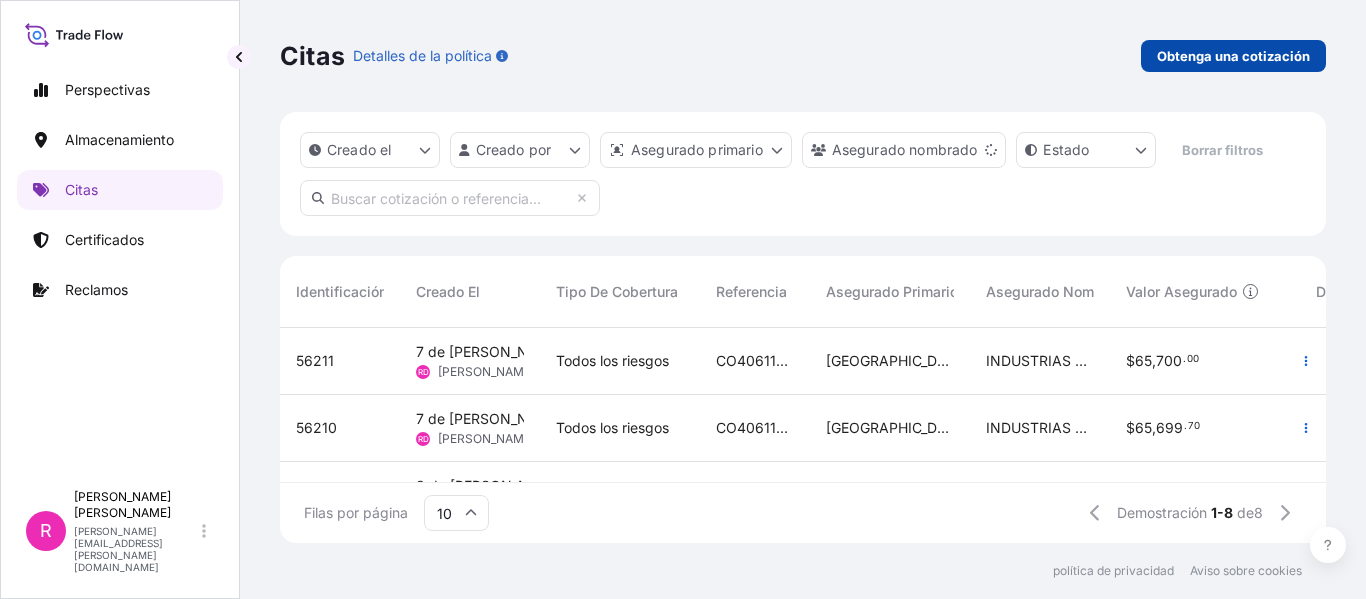 click on "Obtenga una cotización" at bounding box center (1233, 56) 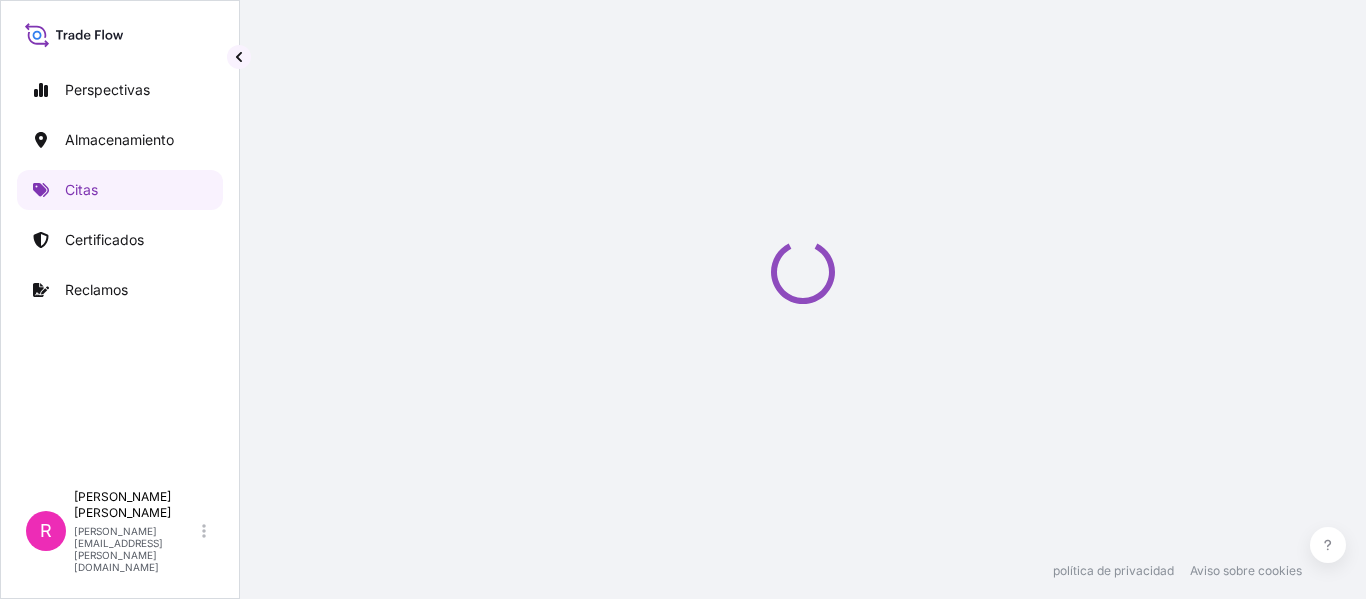 select on "Water" 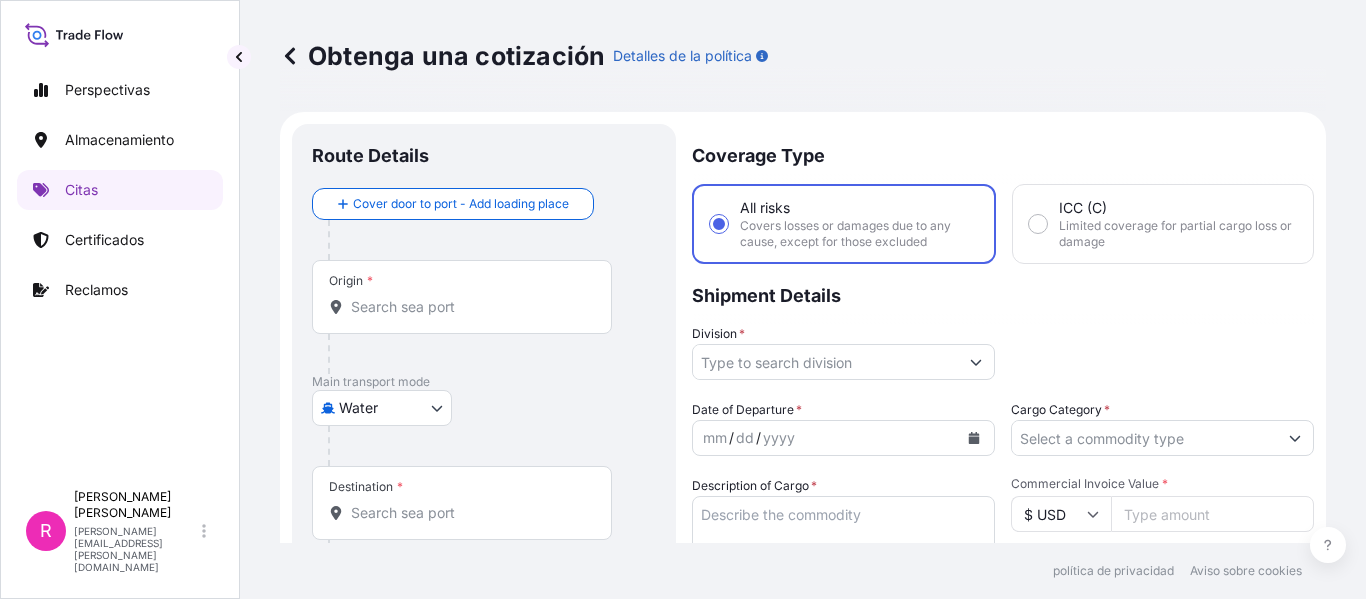 scroll, scrollTop: 32, scrollLeft: 0, axis: vertical 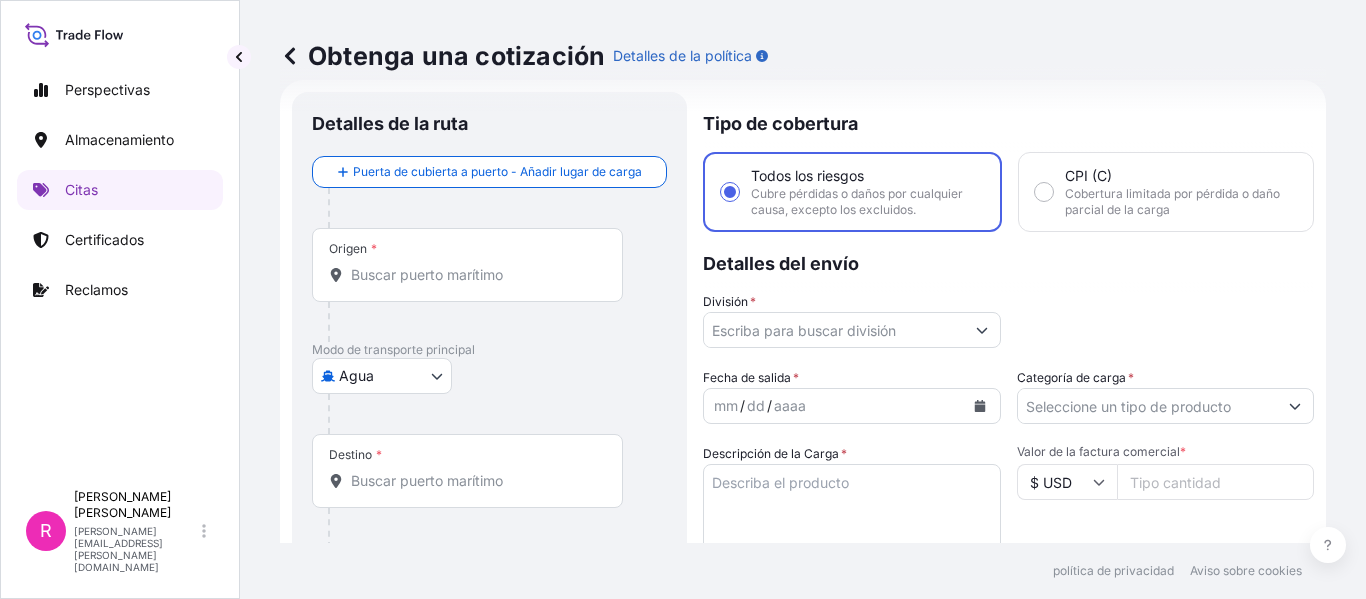 click on "Origen *" at bounding box center [467, 265] 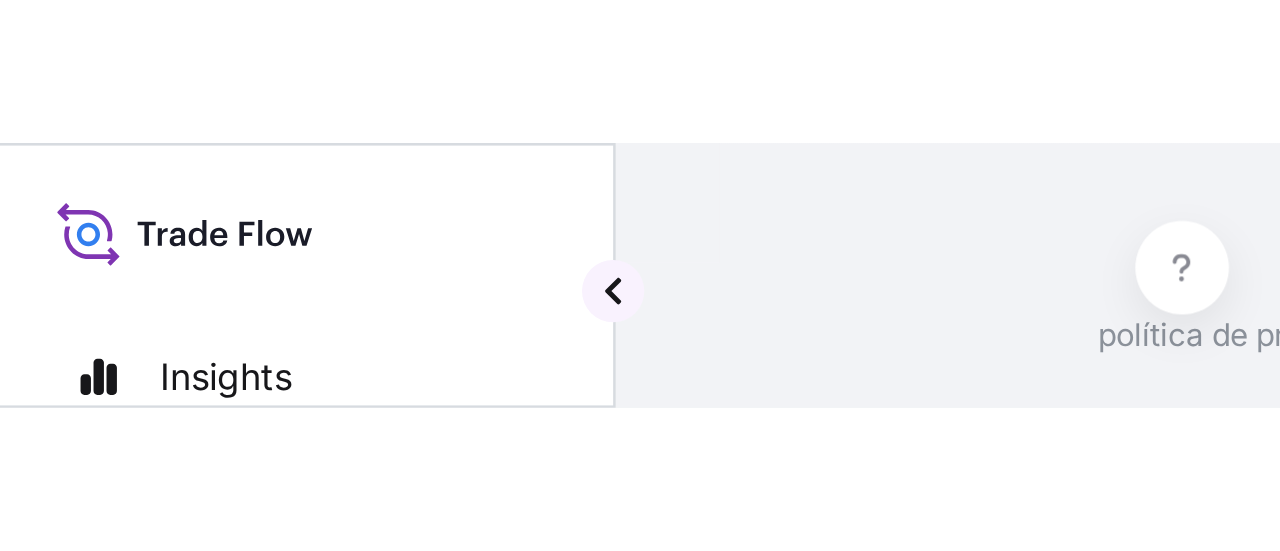 scroll, scrollTop: 32, scrollLeft: 0, axis: vertical 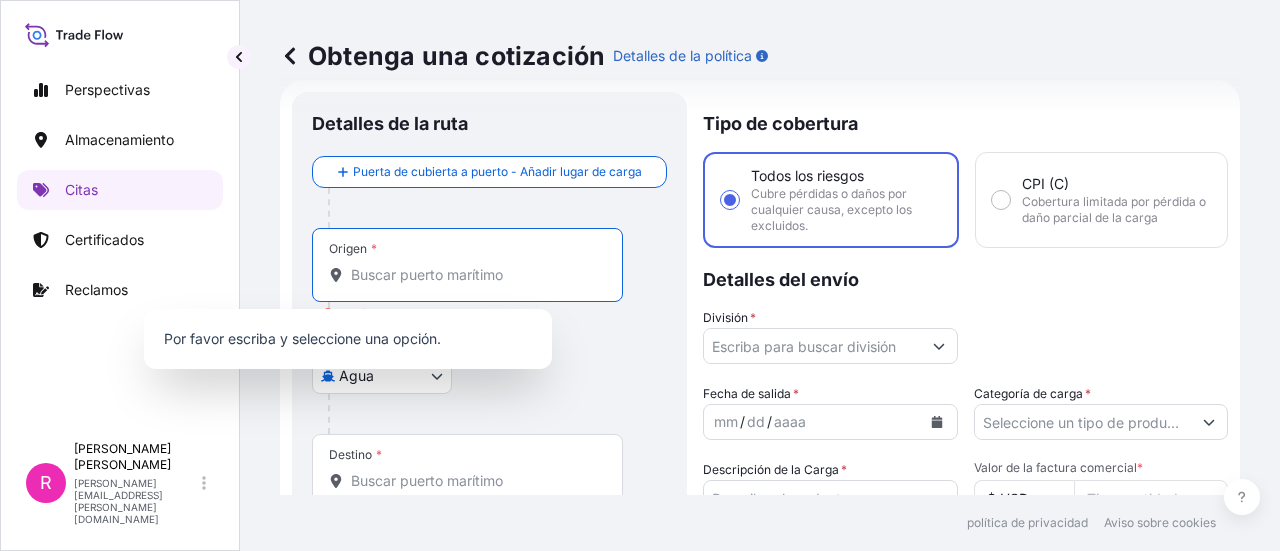 click on "Origen *" at bounding box center (467, 265) 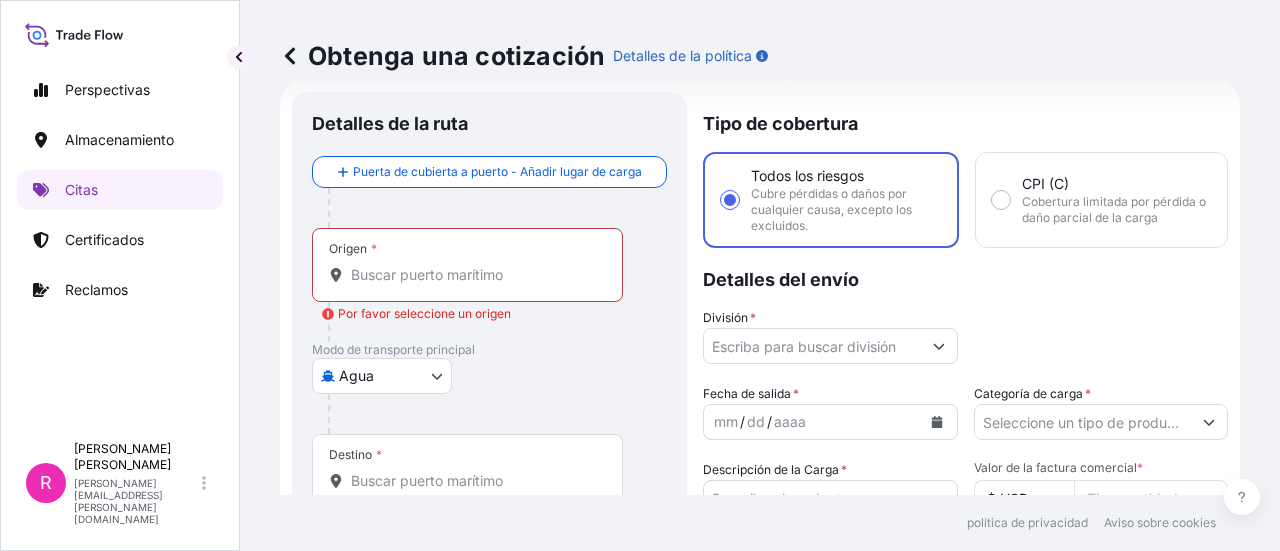 click on "Origen *" at bounding box center (467, 265) 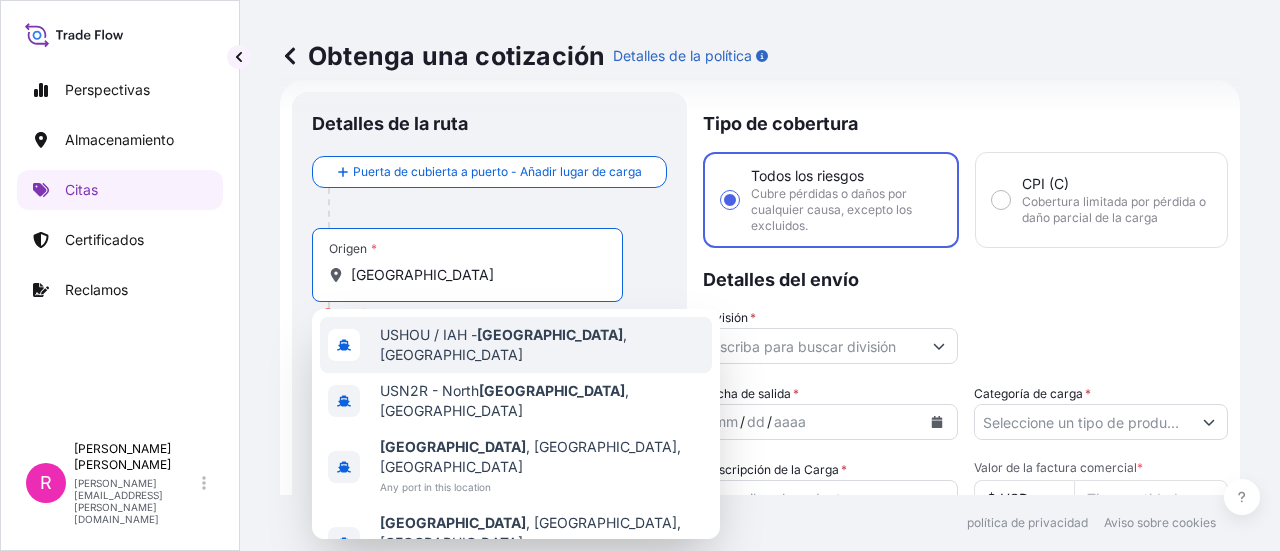 click on "USHOU / IAH -  Houston , United States" at bounding box center [542, 345] 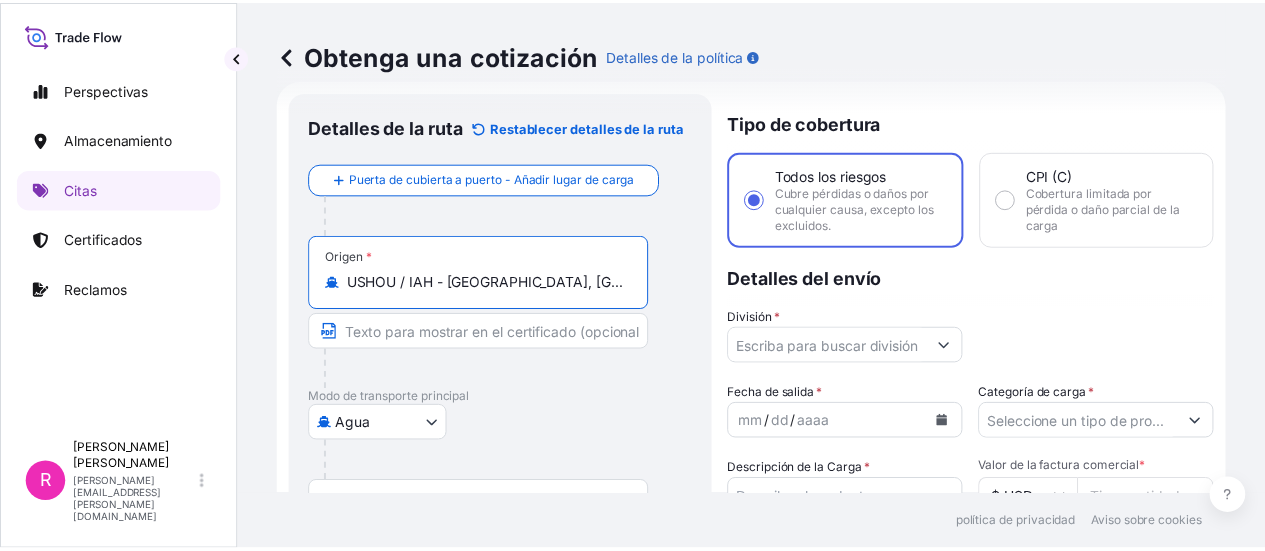 scroll, scrollTop: 132, scrollLeft: 0, axis: vertical 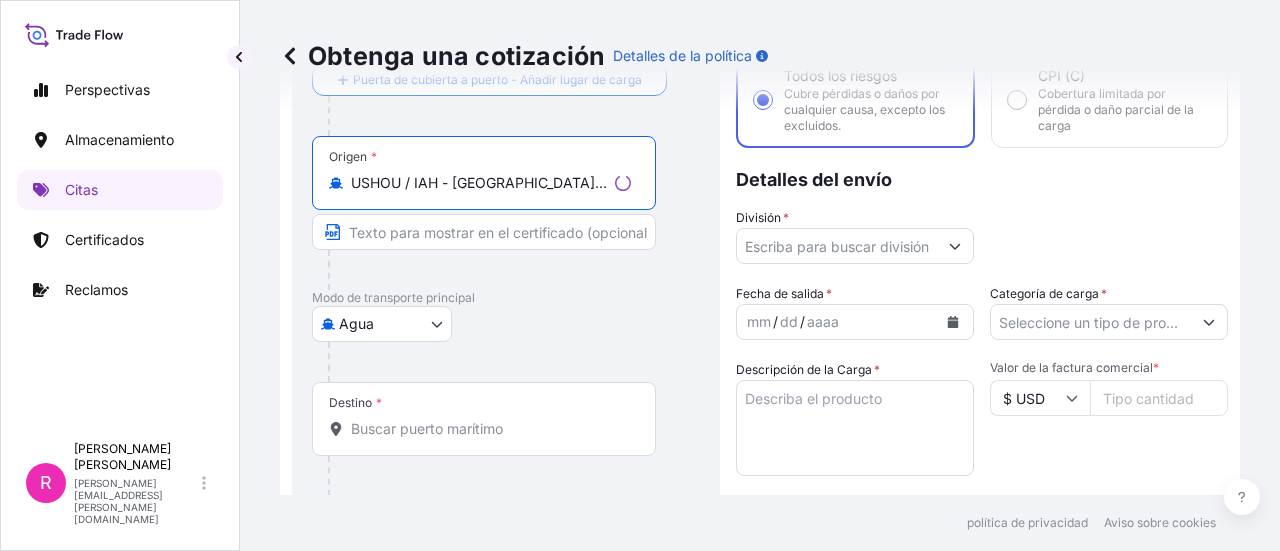 type on "USHOU / IAH - Houston, United States" 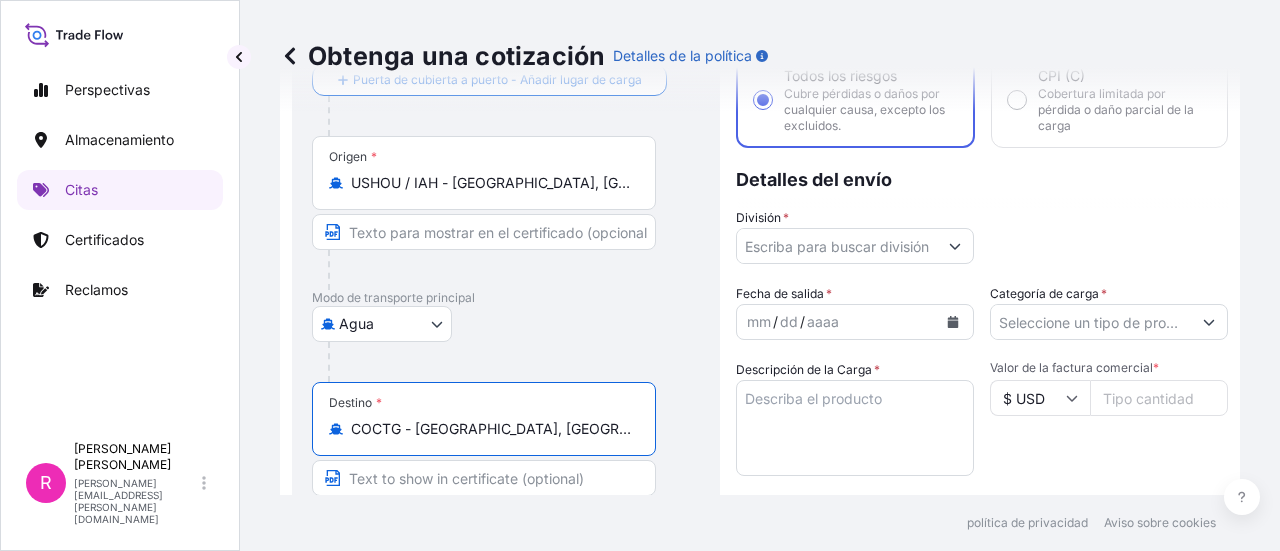 type on "COCTG - Cartagena, Colombia" 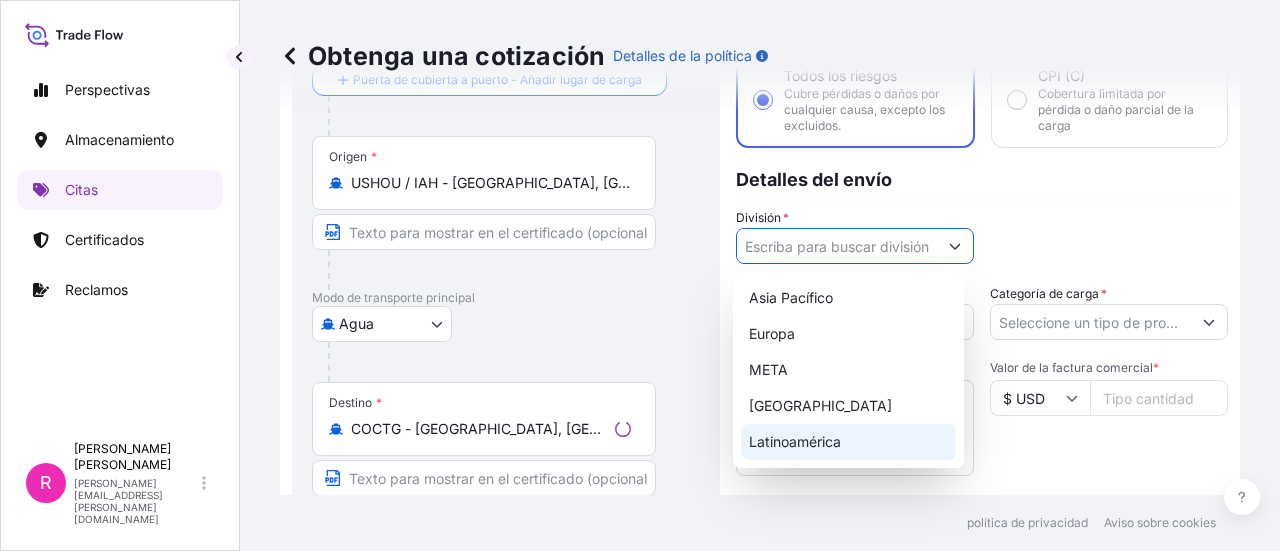 click on "Latinoamérica" at bounding box center (795, 441) 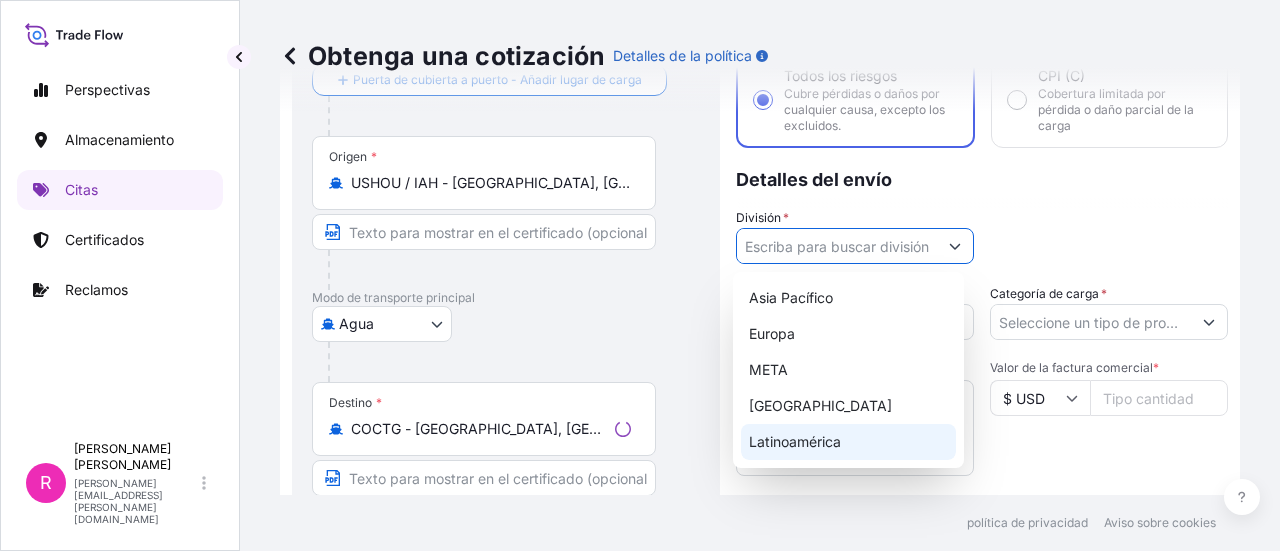 type on "LATAM" 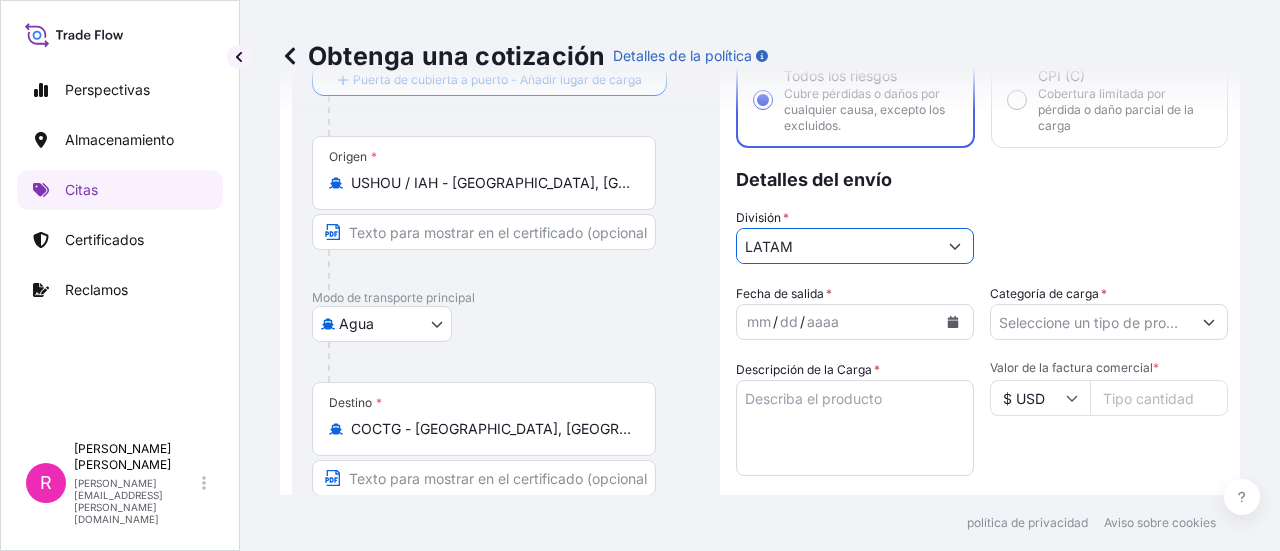 click on "mm / dd / aaaa" at bounding box center [855, 322] 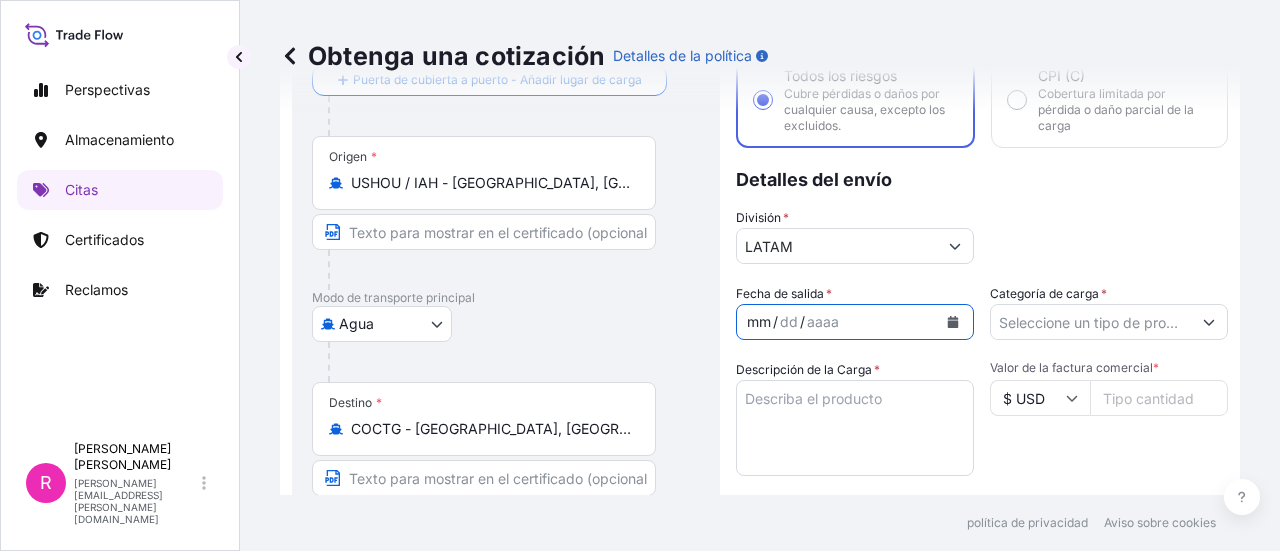 click 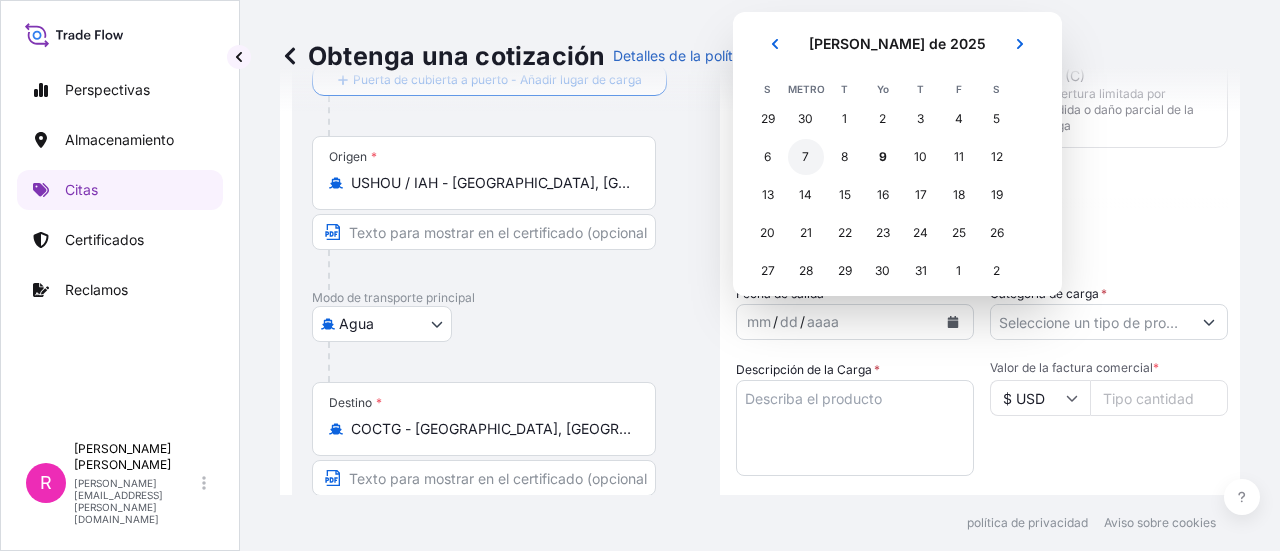 click on "7" at bounding box center (806, 157) 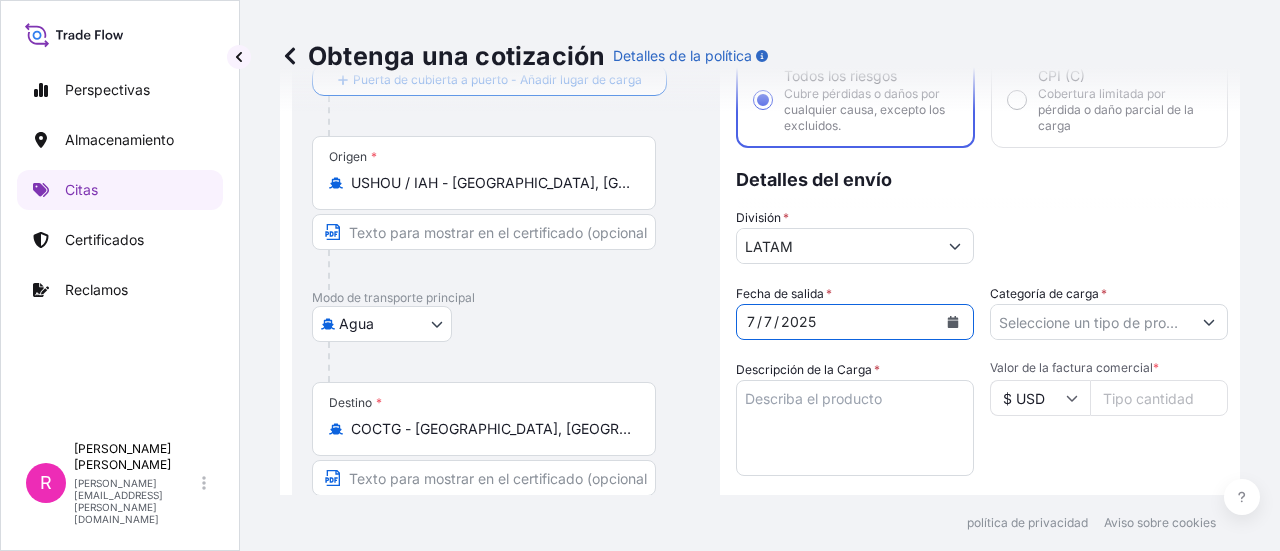 click on "Categoría de carga  *" at bounding box center (1091, 322) 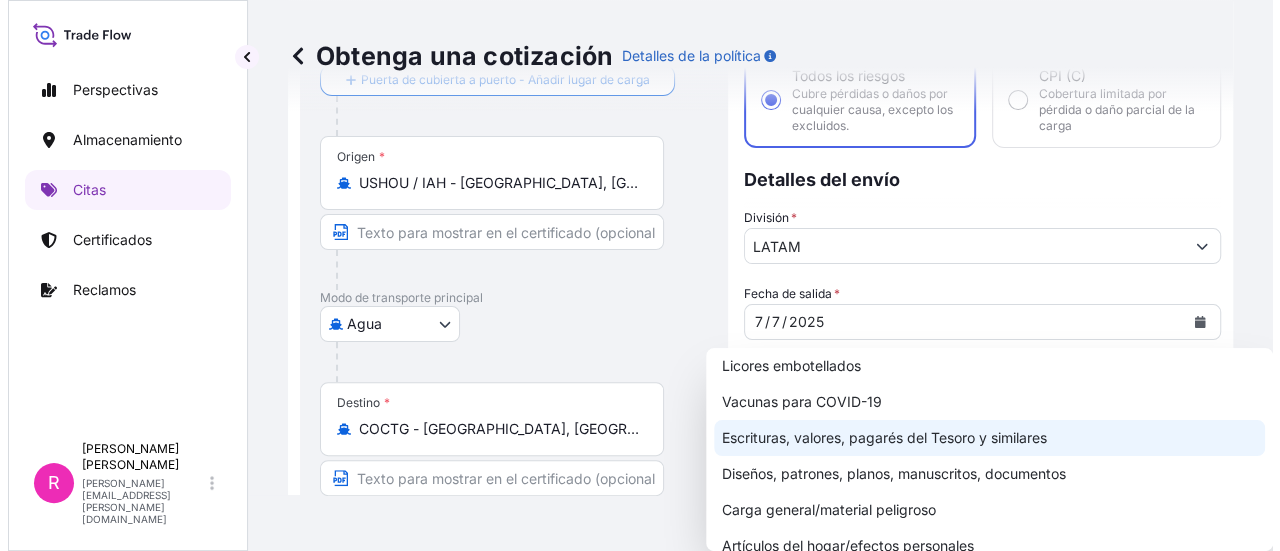 scroll, scrollTop: 200, scrollLeft: 0, axis: vertical 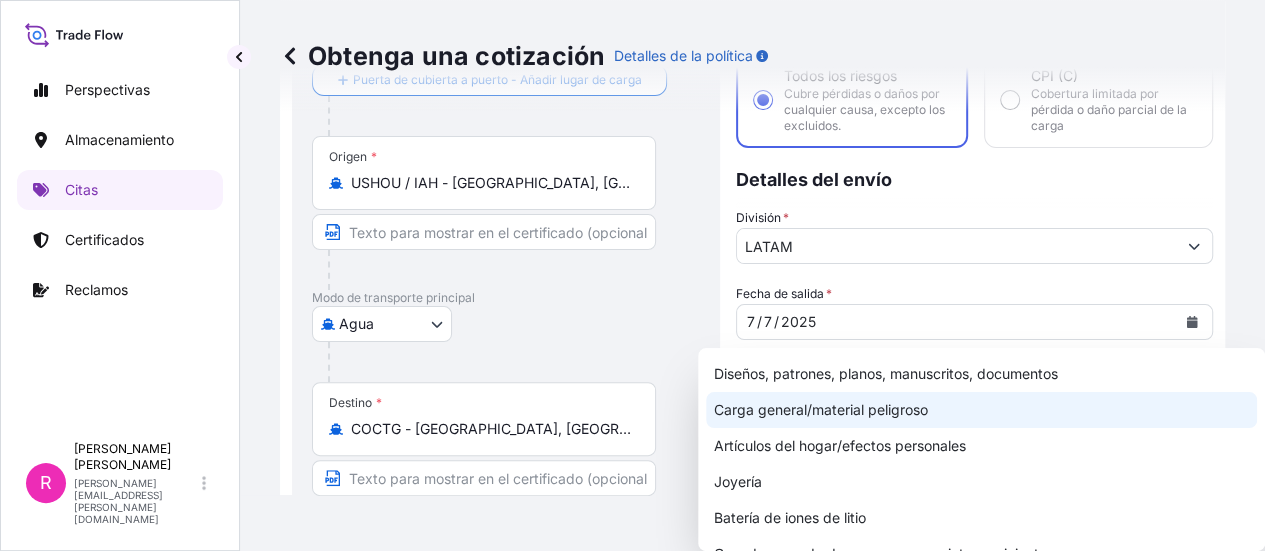 click on "Carga general/material peligroso" at bounding box center [821, 409] 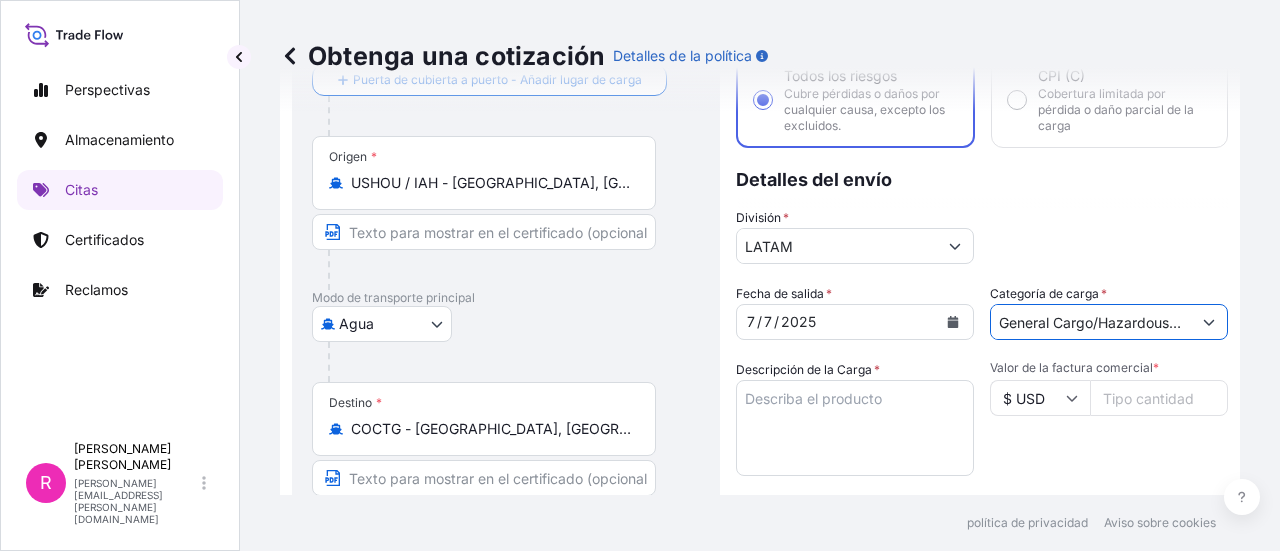 click on "Descripción de la Carga  *" at bounding box center [855, 428] 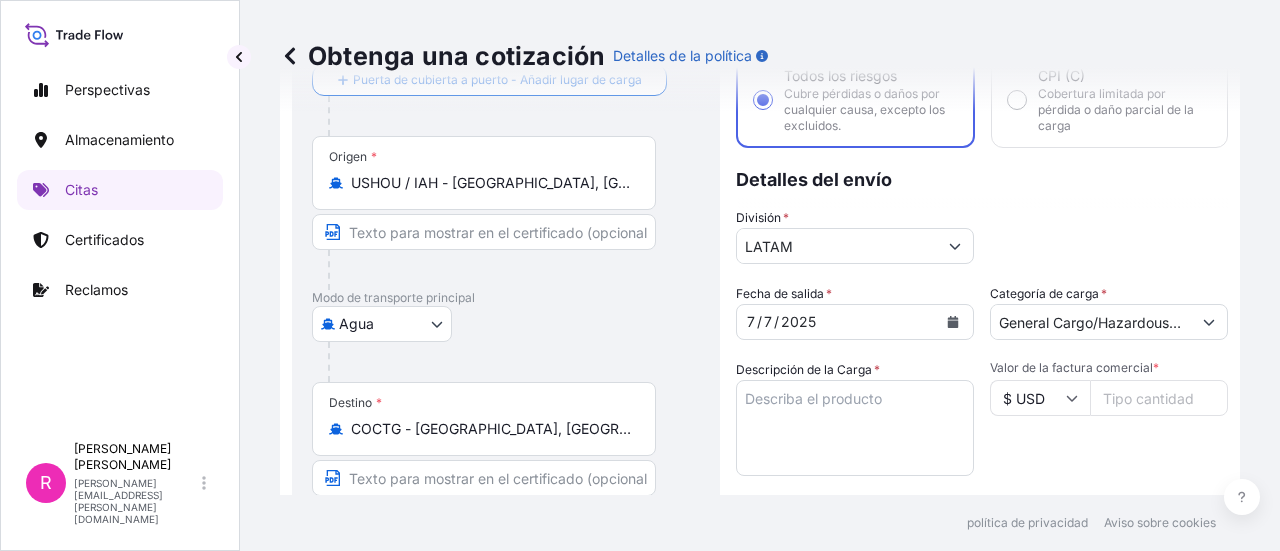 click on "Descripción de la Carga  *" at bounding box center [855, 428] 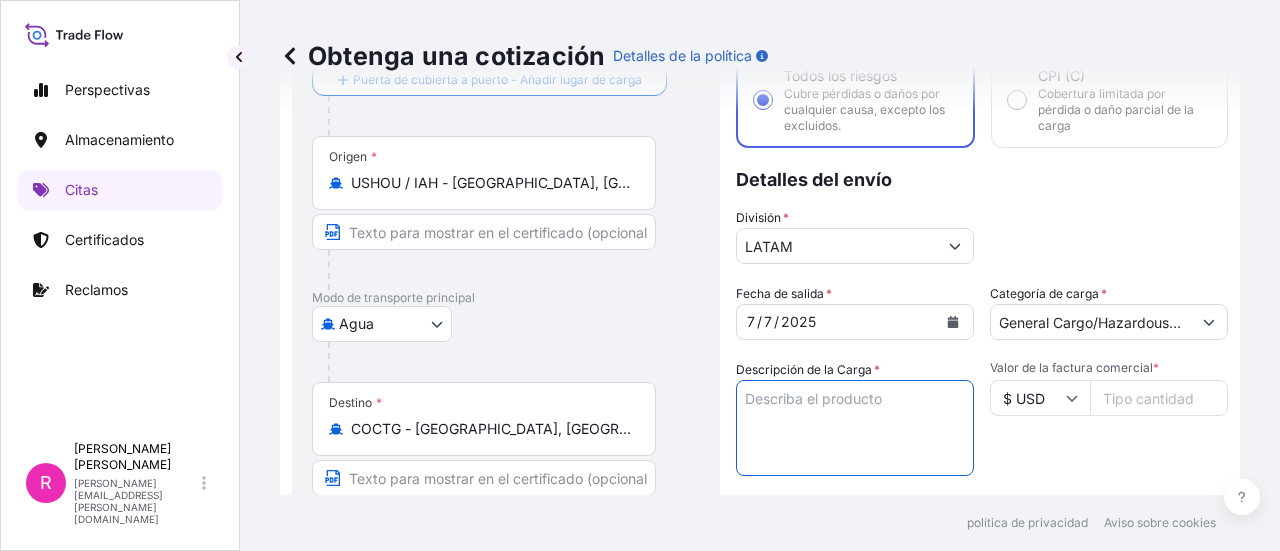 paste on "PARTES DE TURBINA SGT400" 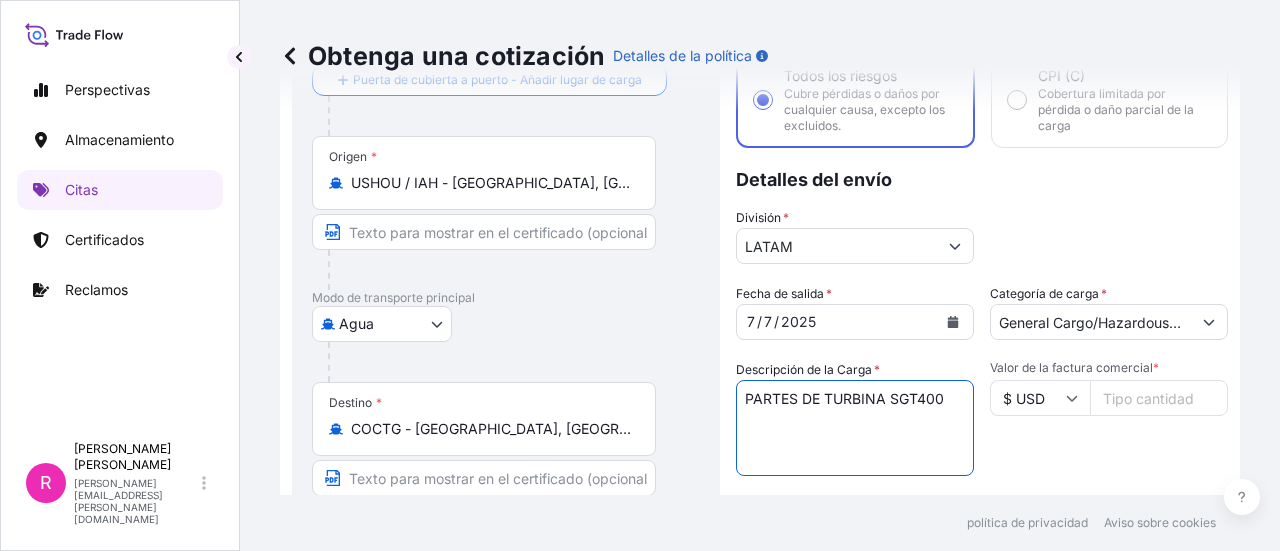 type on "PARTES DE TURBINA SGT400" 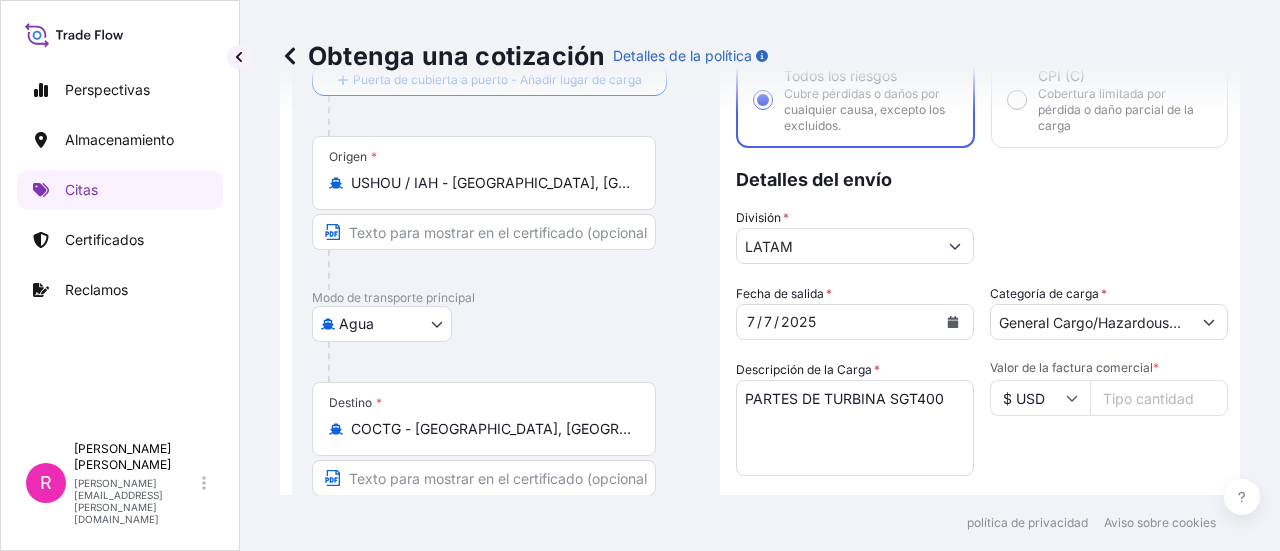 click on "Valor de la factura comercial  *" at bounding box center [1159, 398] 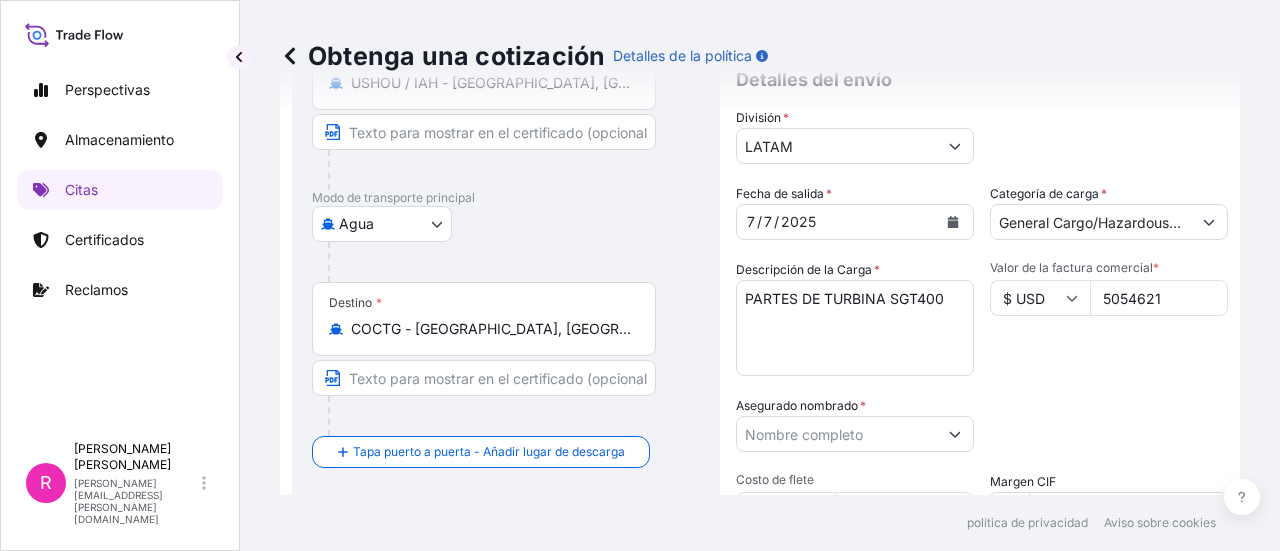 scroll, scrollTop: 332, scrollLeft: 0, axis: vertical 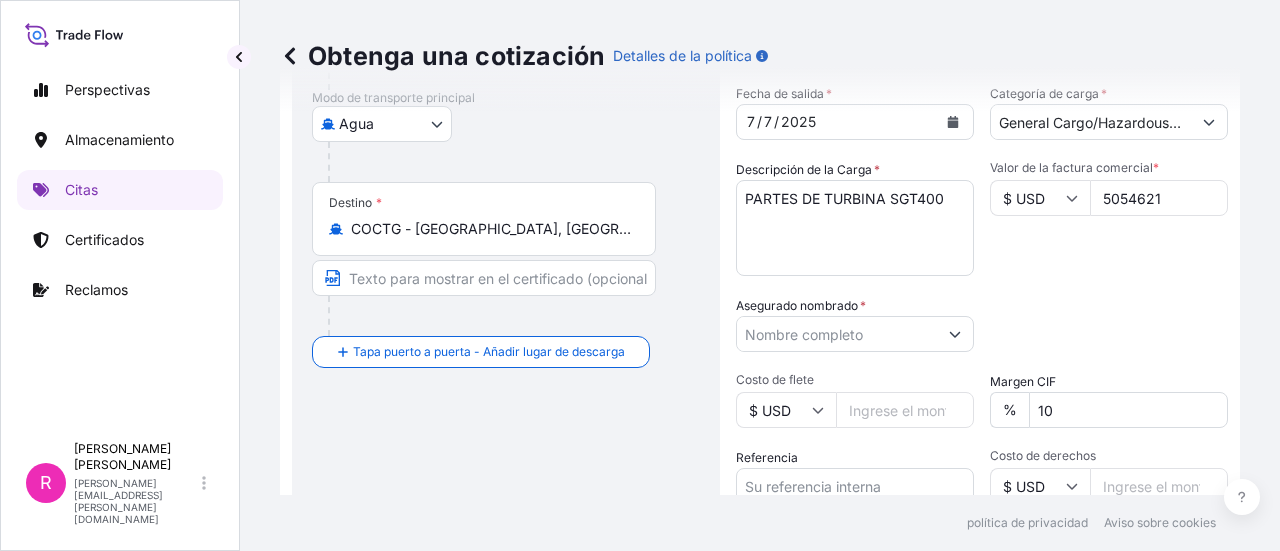 type on "5054621" 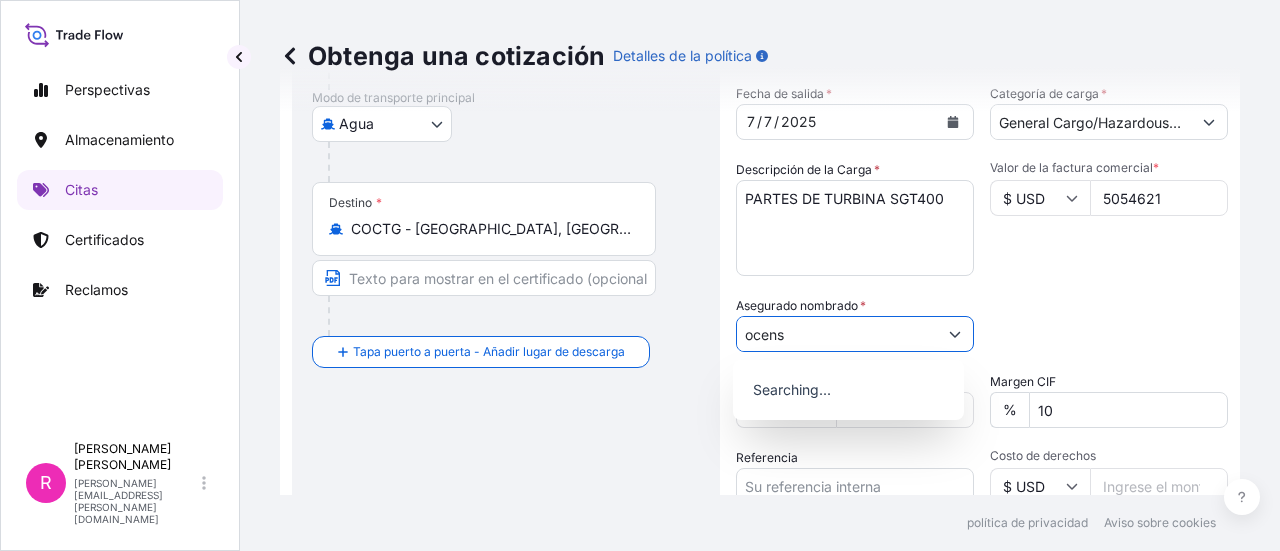 type on "ocensa" 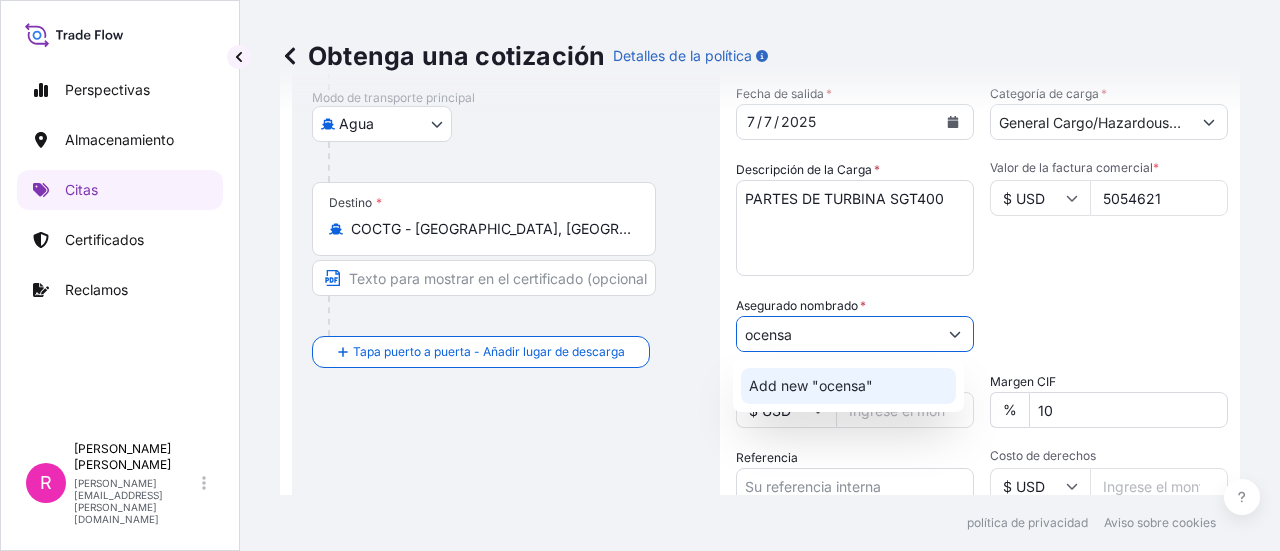 drag, startPoint x: 844, startPoint y: 336, endPoint x: 732, endPoint y: 370, distance: 117.047 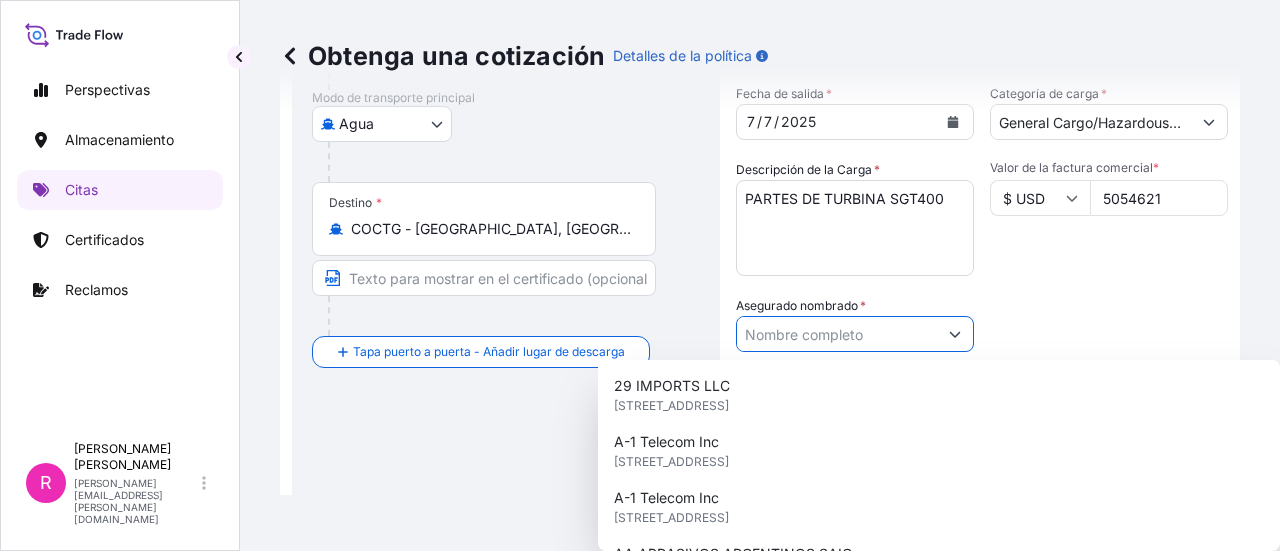 click on "Asegurado nombrado  *" at bounding box center [837, 334] 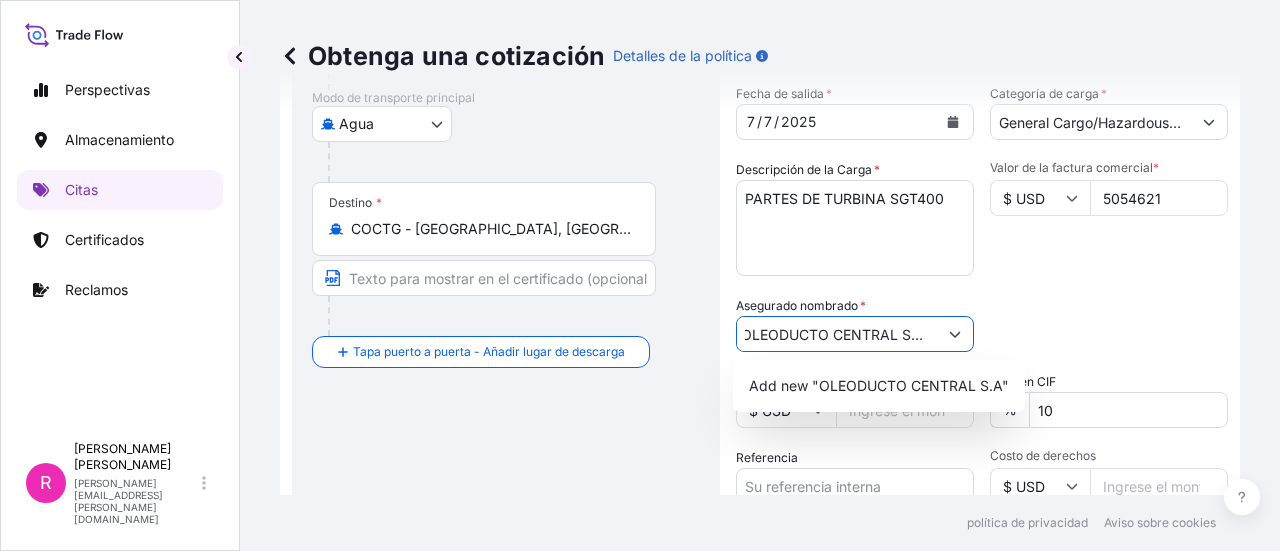 scroll, scrollTop: 0, scrollLeft: 8, axis: horizontal 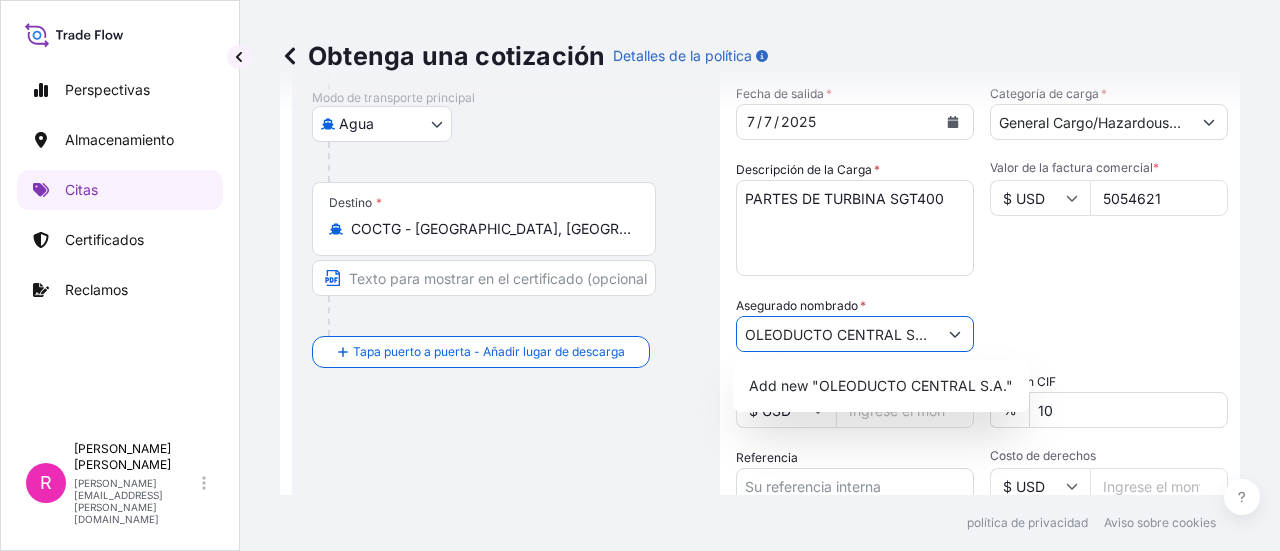 drag, startPoint x: 814, startPoint y: 317, endPoint x: 724, endPoint y: 317, distance: 90 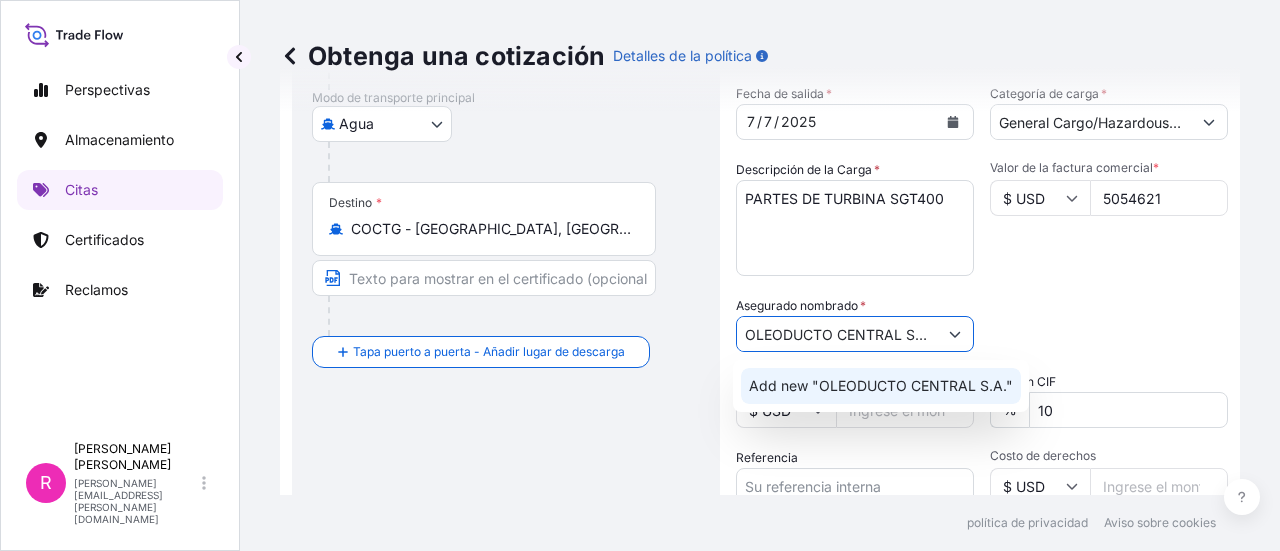 click on "OLEODUCTO CENTRAL S.A." at bounding box center (837, 334) 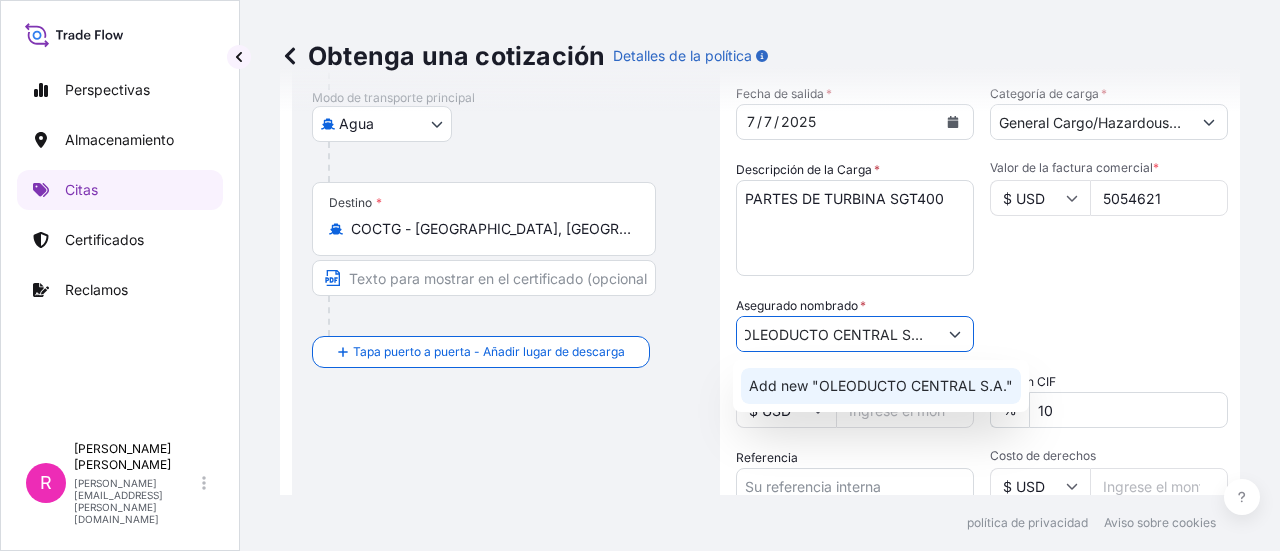 drag, startPoint x: 806, startPoint y: 335, endPoint x: 920, endPoint y: 333, distance: 114.01754 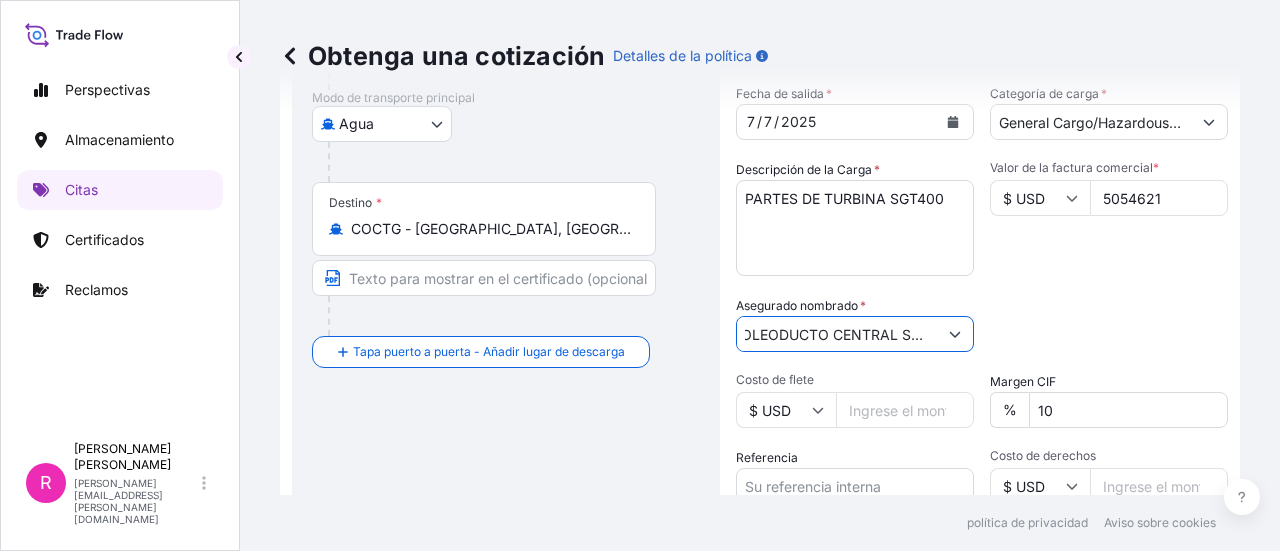 type on "OLEODUCTO CENTRAL S.A." 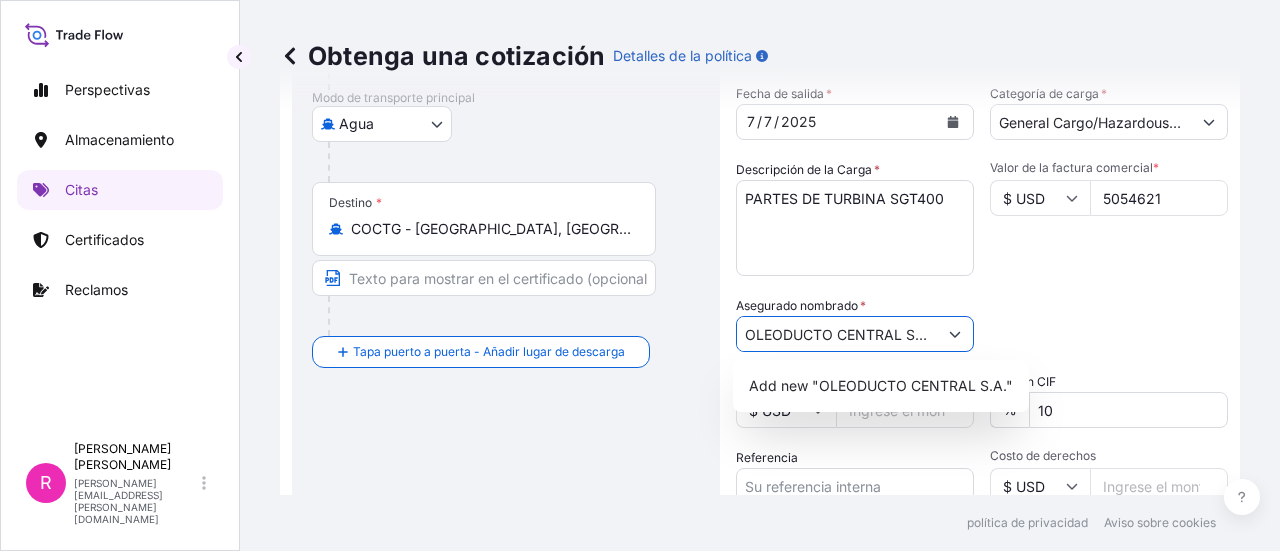 drag, startPoint x: 788, startPoint y: 336, endPoint x: 892, endPoint y: 339, distance: 104.04326 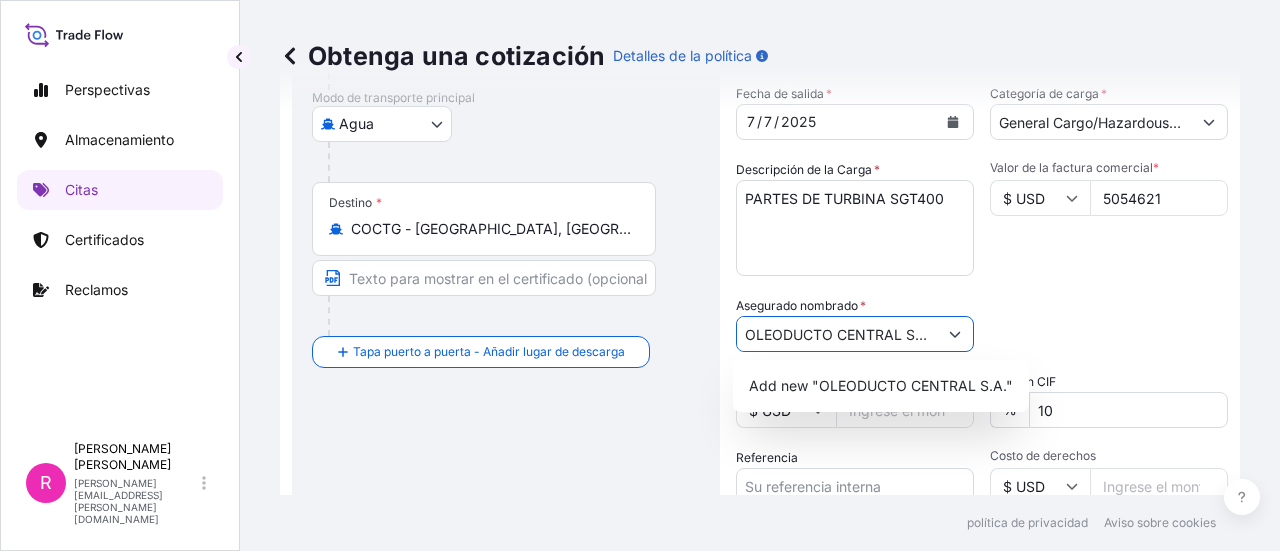 click on "OLEODUCTO CENTRAL S.A." at bounding box center [837, 334] 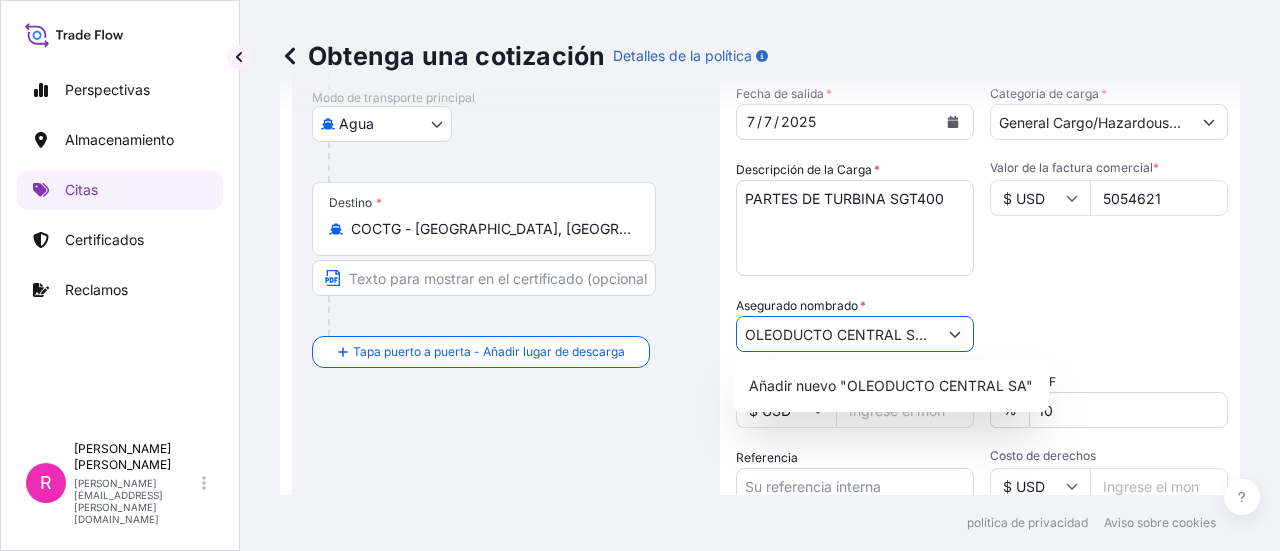 click on "OLEODUCTO CENTRAL S.A." at bounding box center [837, 334] 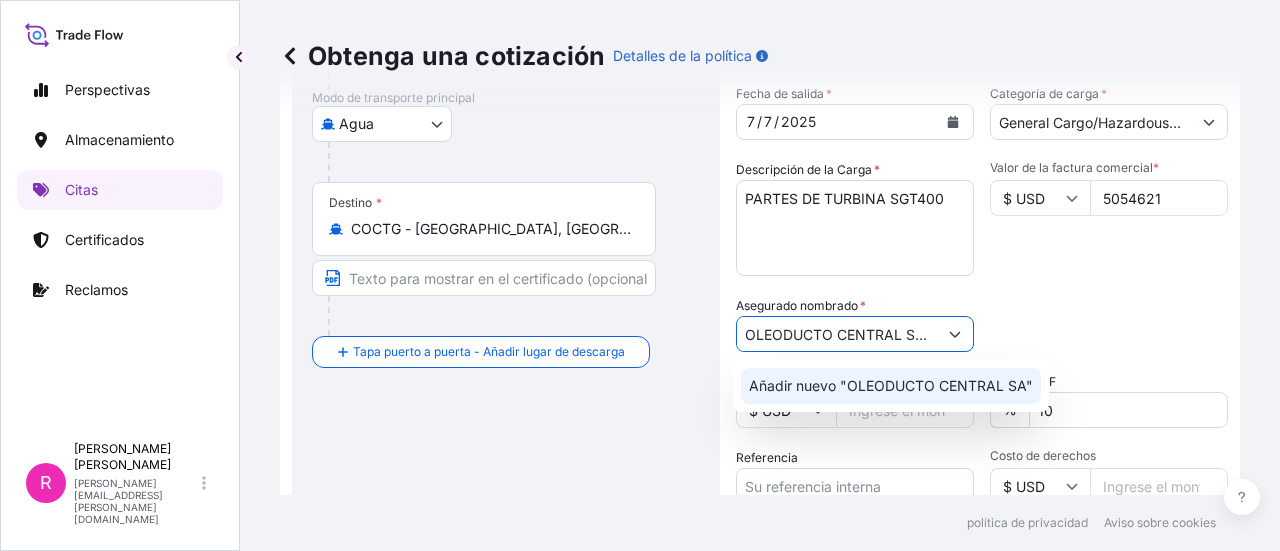scroll, scrollTop: 432, scrollLeft: 0, axis: vertical 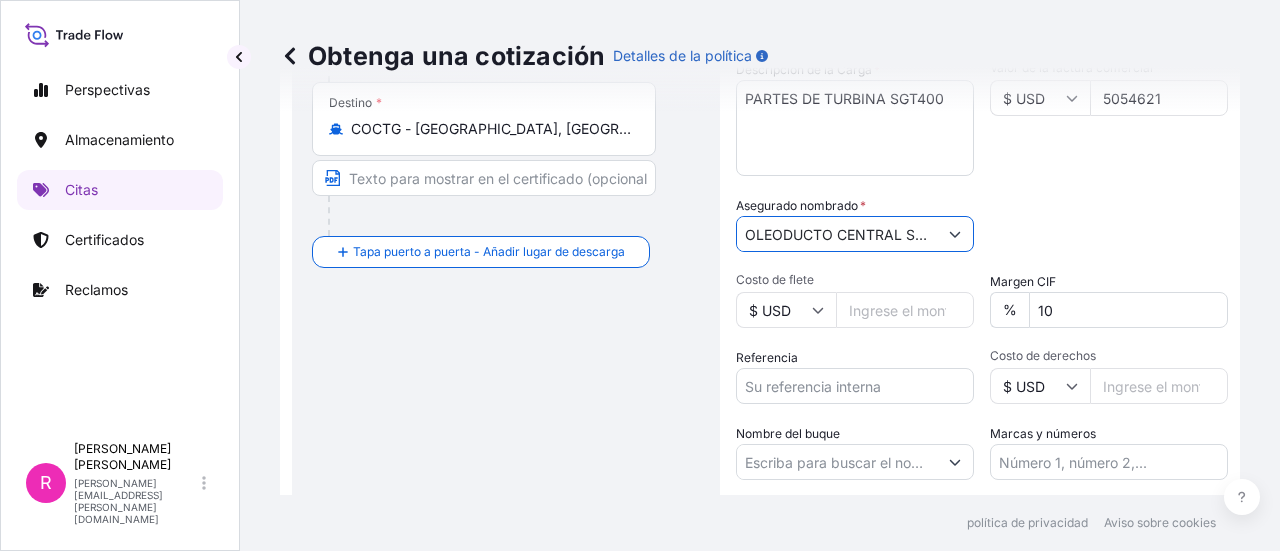 click on "Categoría de embalaje Seleccione una categoría de embalaje Seleccione primero un modo de transporte principal." at bounding box center [1109, 224] 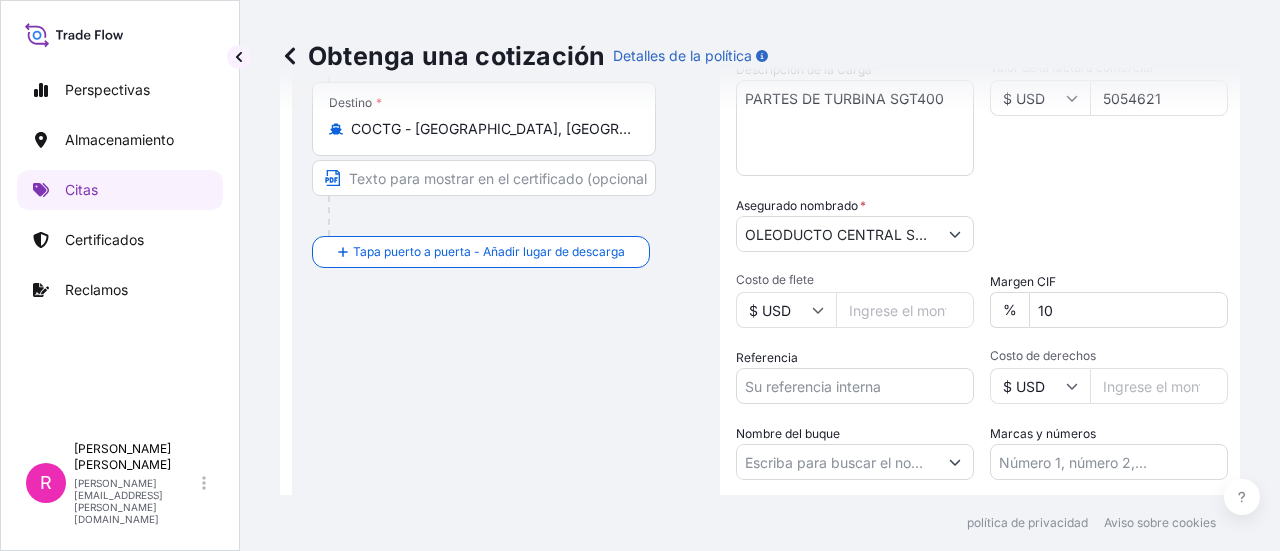 click on "Referencia" at bounding box center [855, 386] 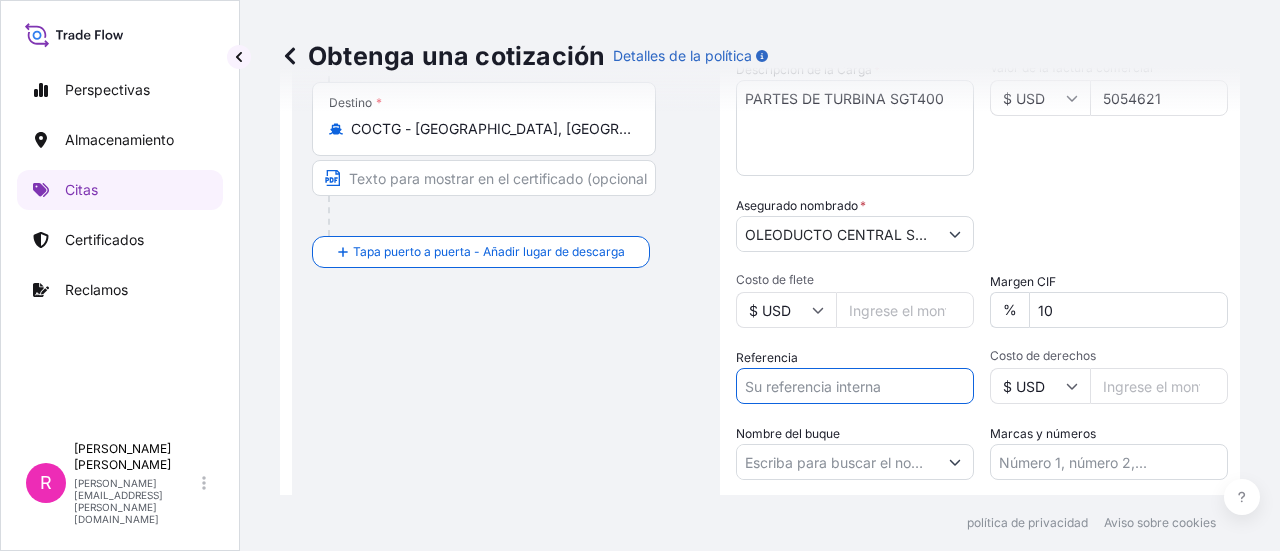 paste on "CO4071149808" 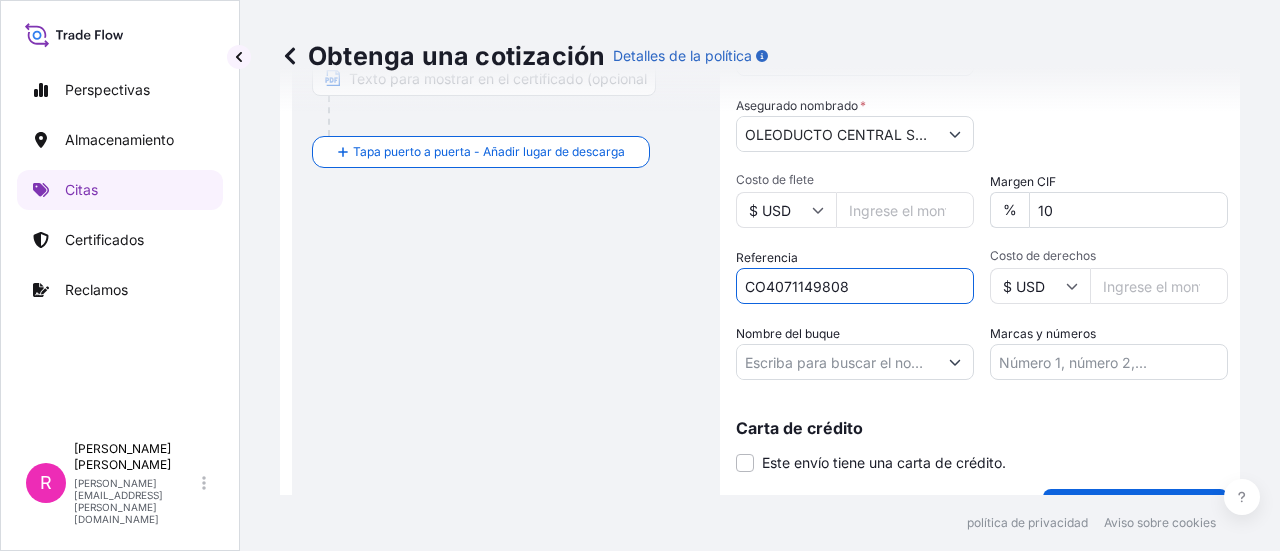 scroll, scrollTop: 577, scrollLeft: 0, axis: vertical 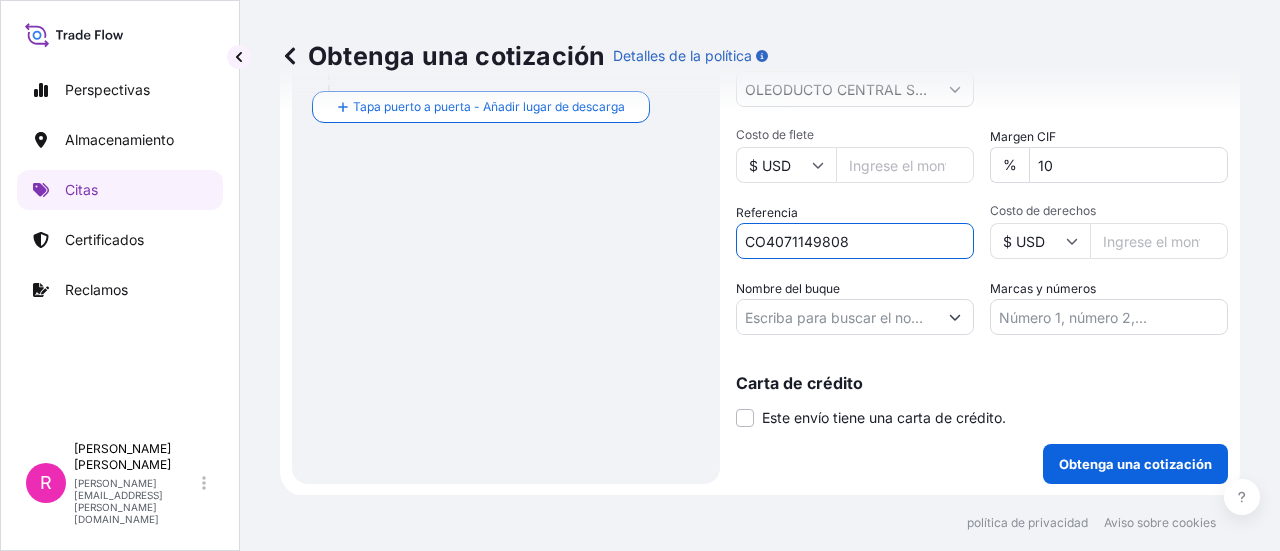 type on "CO4071149808" 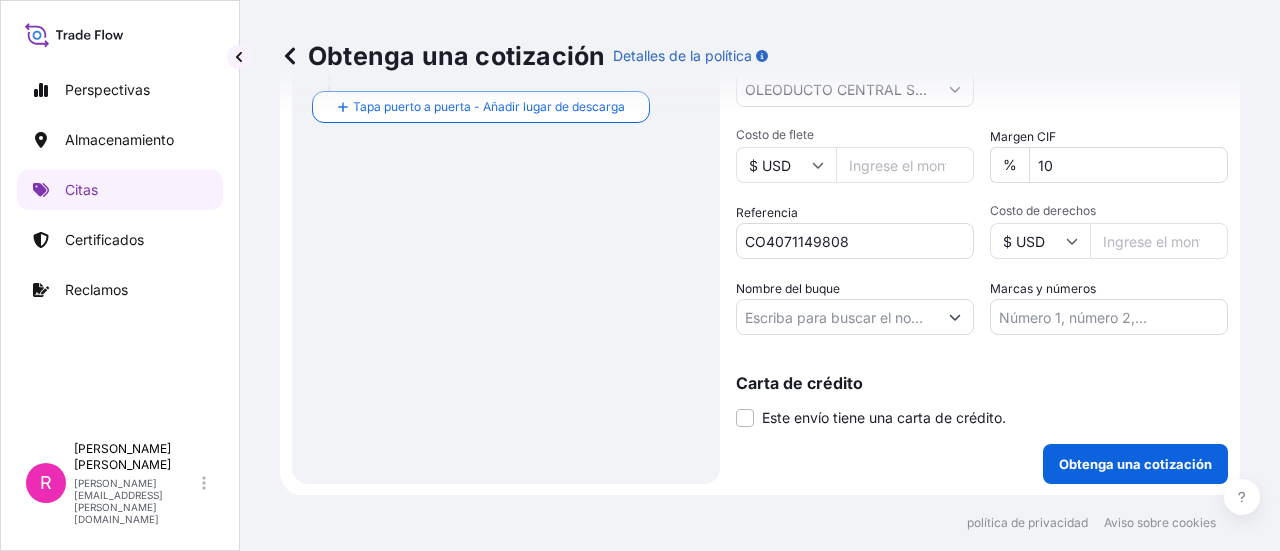 click on "Nombre del buque" at bounding box center [837, 317] 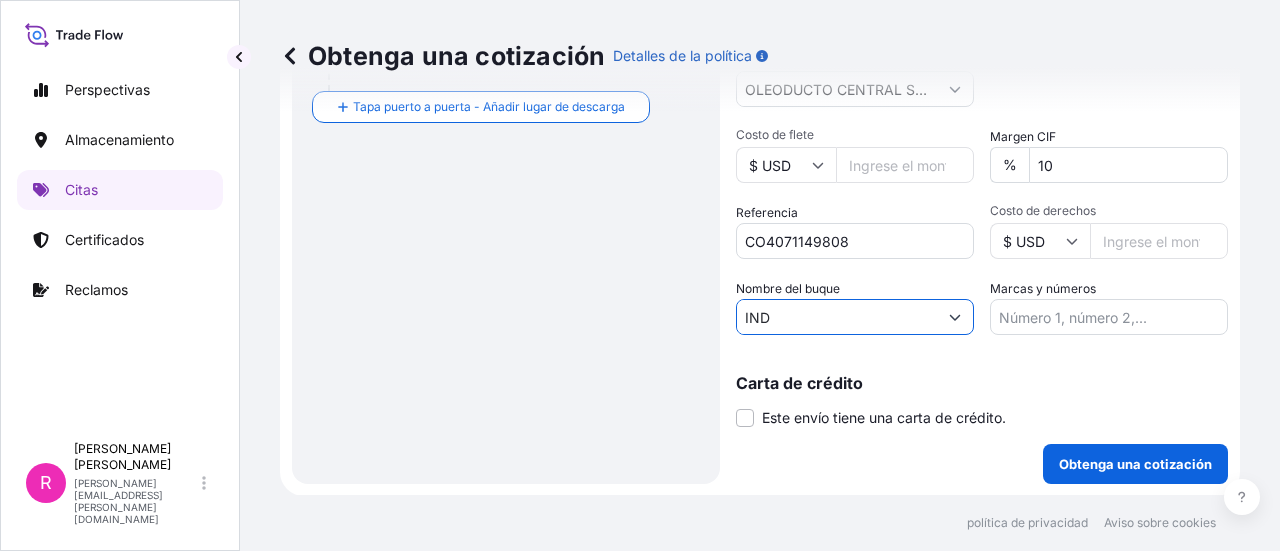 click on "IND" at bounding box center [837, 317] 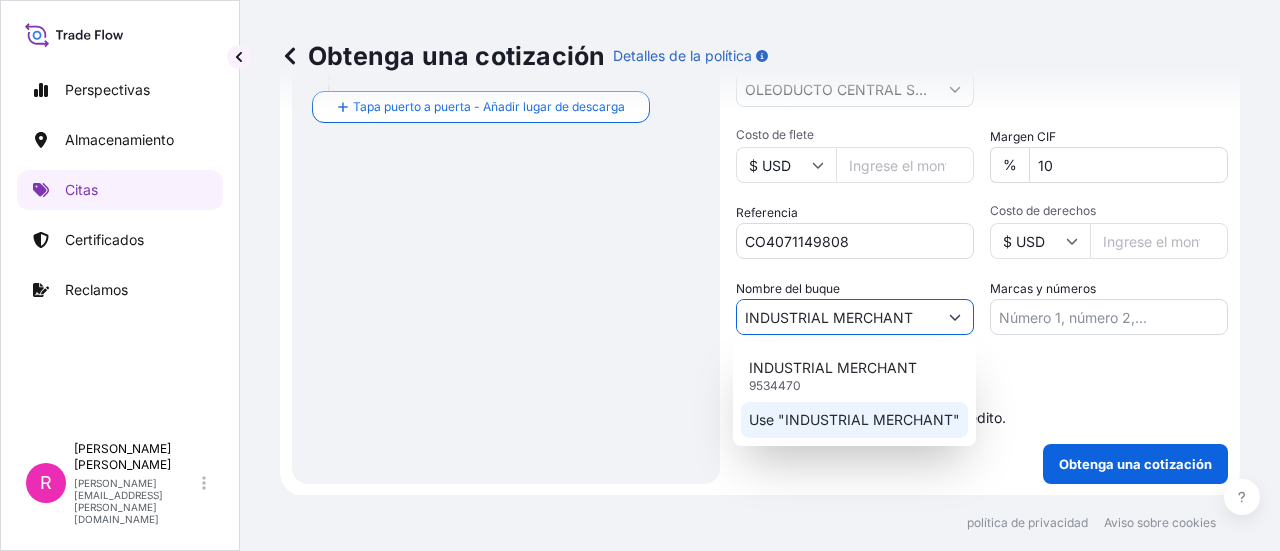 click on "Use "INDUSTRIAL MERCHANT"" 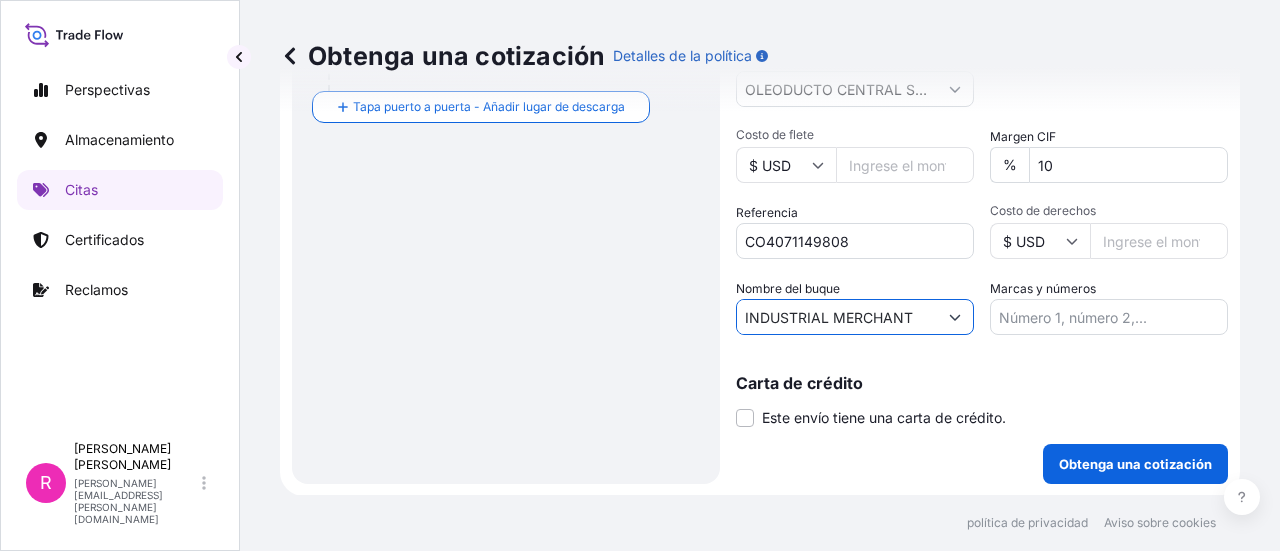 click on "INDUSTRIAL MERCHANT" at bounding box center (837, 317) 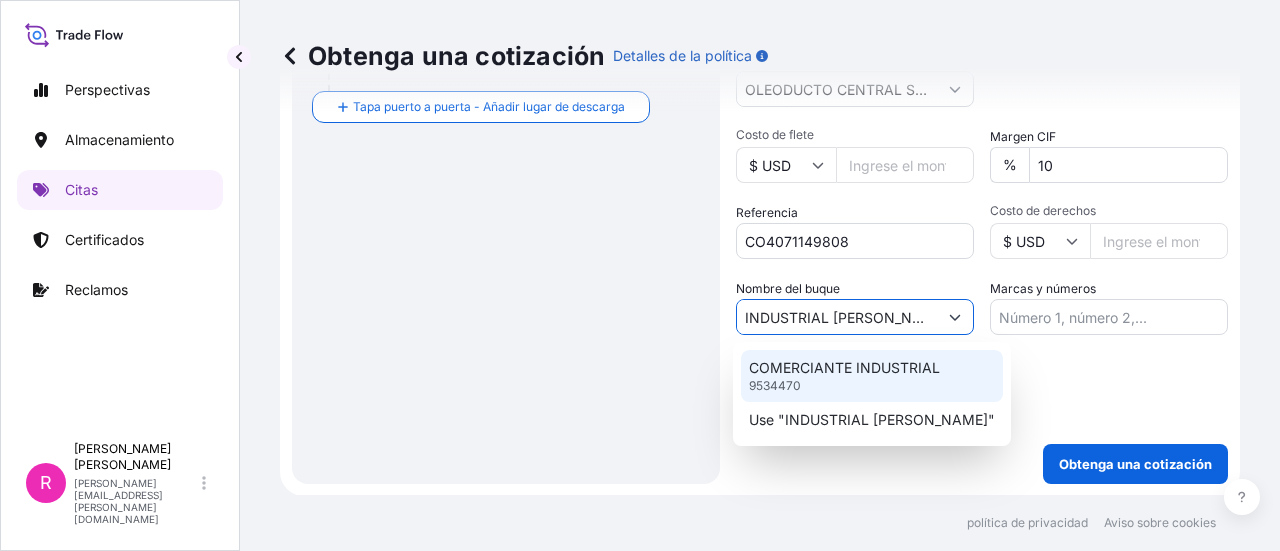 type on "INDUSTRIAL MERCHANT" 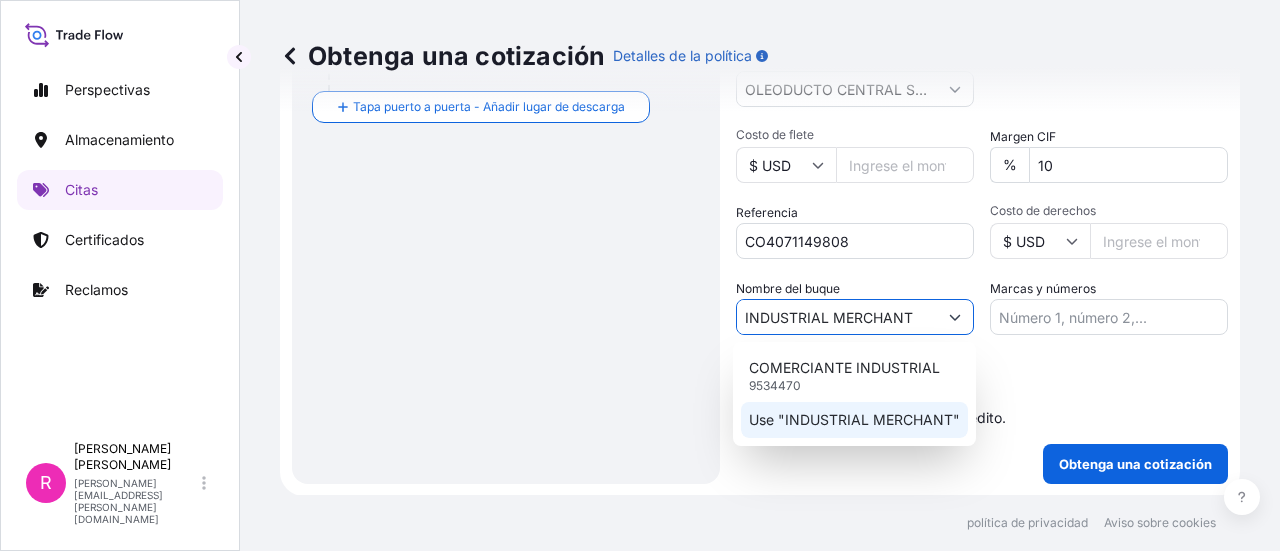 drag, startPoint x: 916, startPoint y: 315, endPoint x: 708, endPoint y: 314, distance: 208.00241 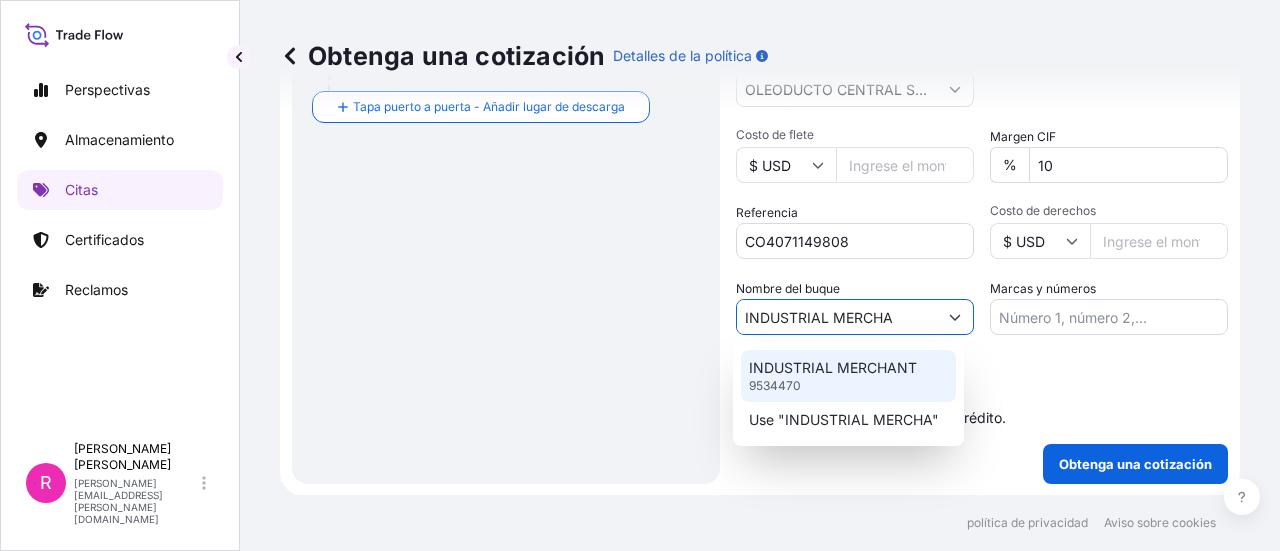 click on "INDUSTRIAL MERCHANT" at bounding box center (833, 368) 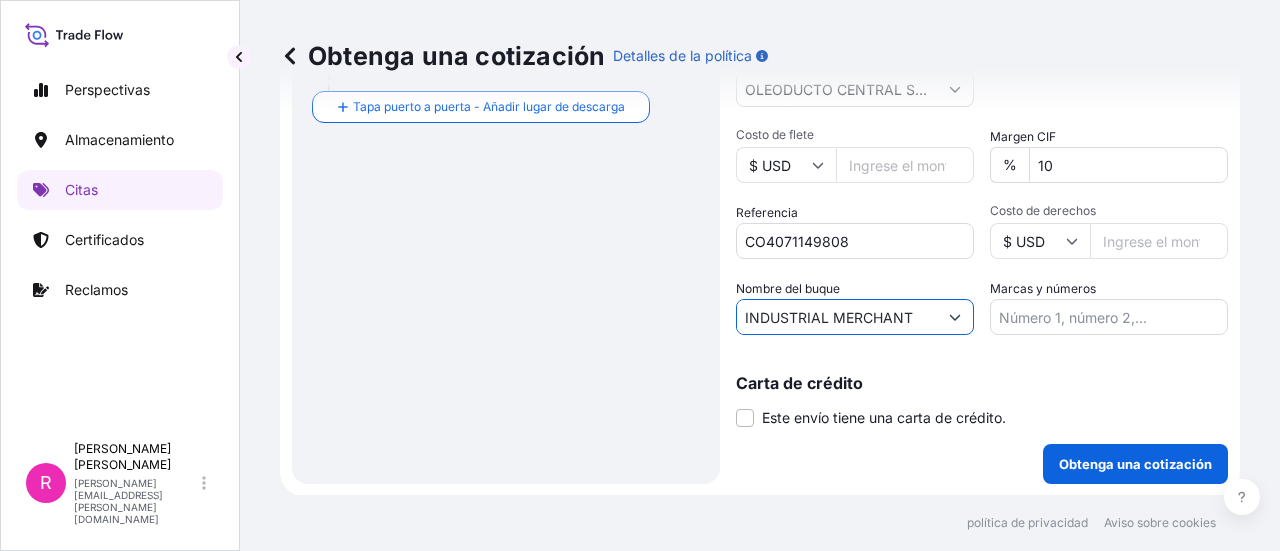 type on "INDUSTRIAL MERCHANT" 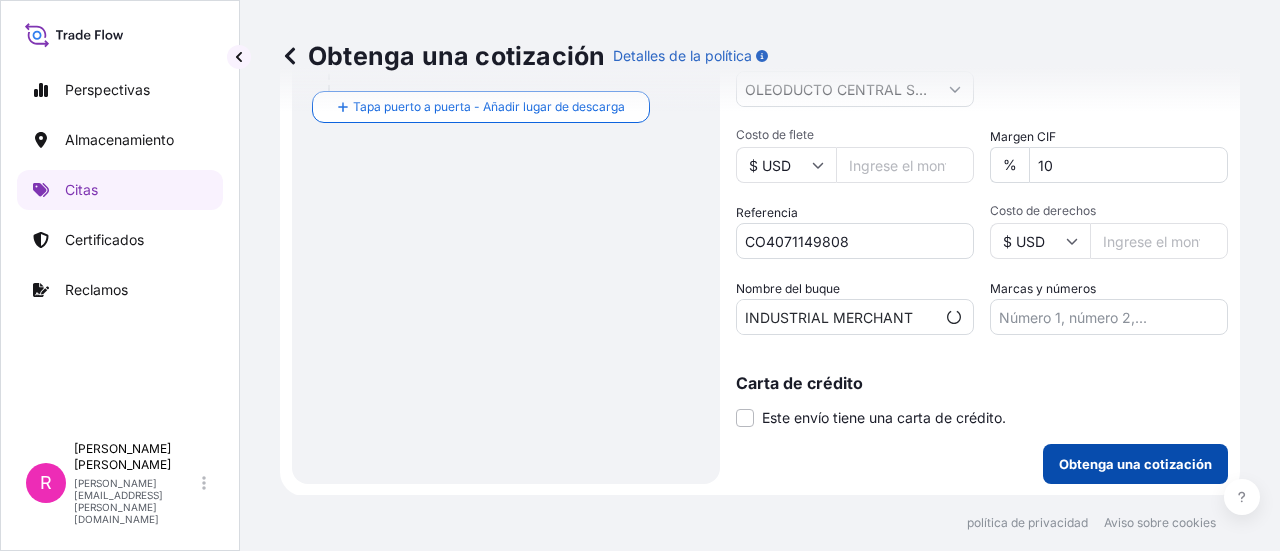 click on "Obtenga una cotización" at bounding box center (1135, 464) 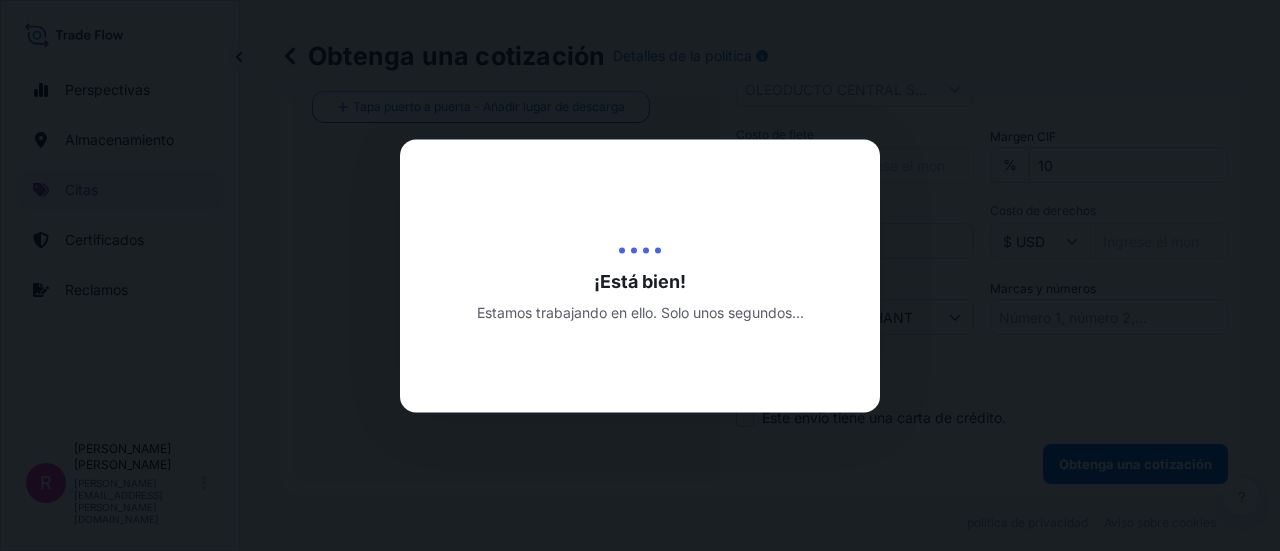 click at bounding box center (640, 275) 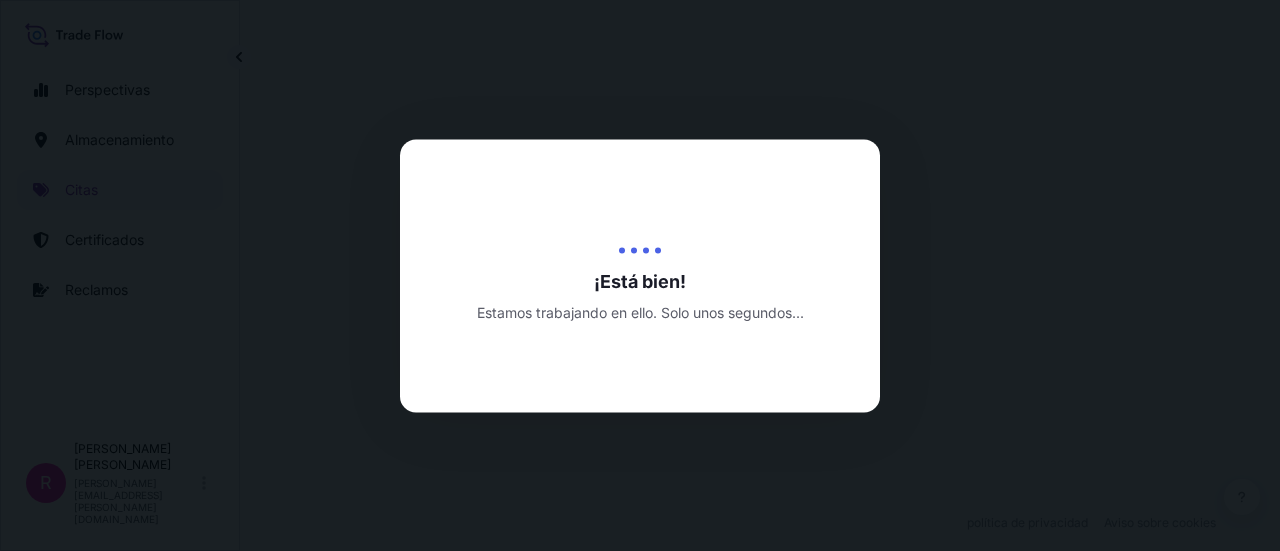scroll, scrollTop: 0, scrollLeft: 0, axis: both 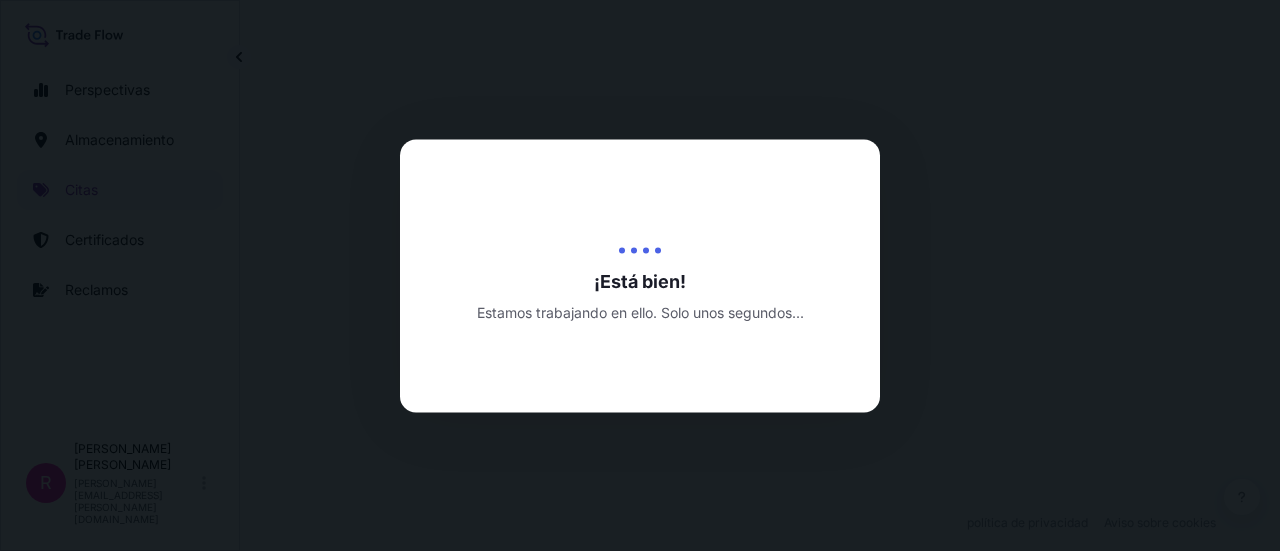 select on "Water" 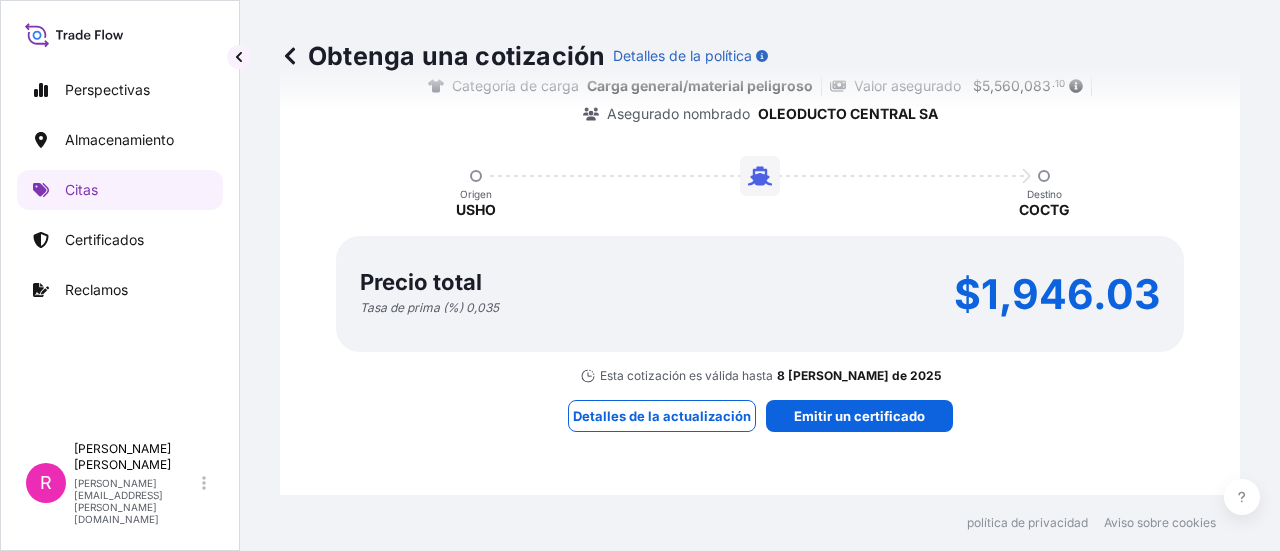 scroll, scrollTop: 1592, scrollLeft: 0, axis: vertical 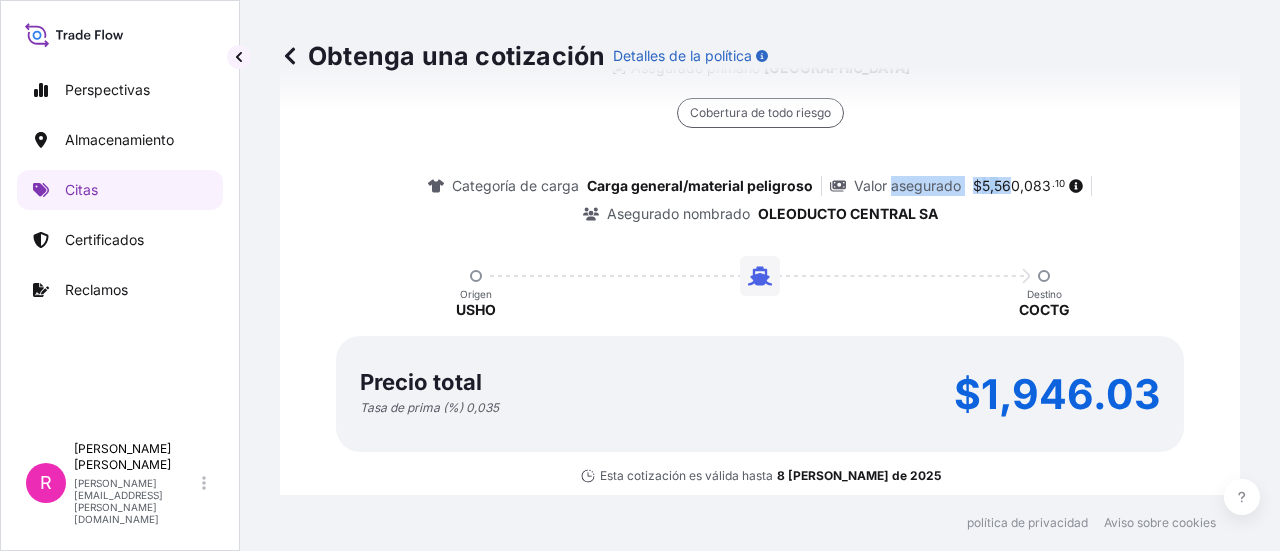 drag, startPoint x: 885, startPoint y: 189, endPoint x: 999, endPoint y: 185, distance: 114.07015 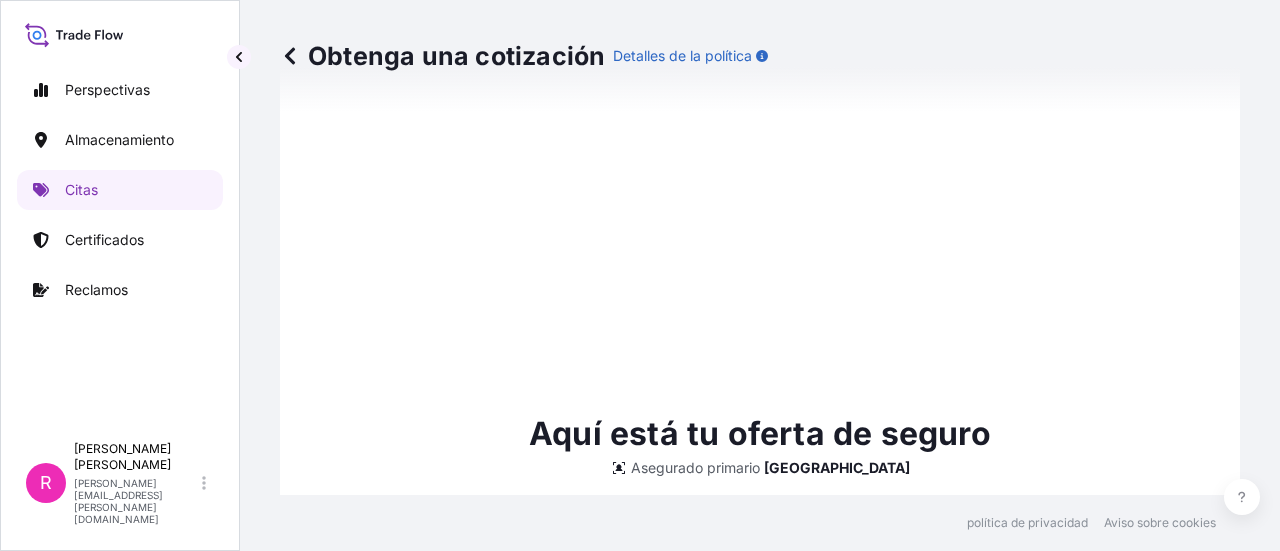 scroll, scrollTop: 1392, scrollLeft: 0, axis: vertical 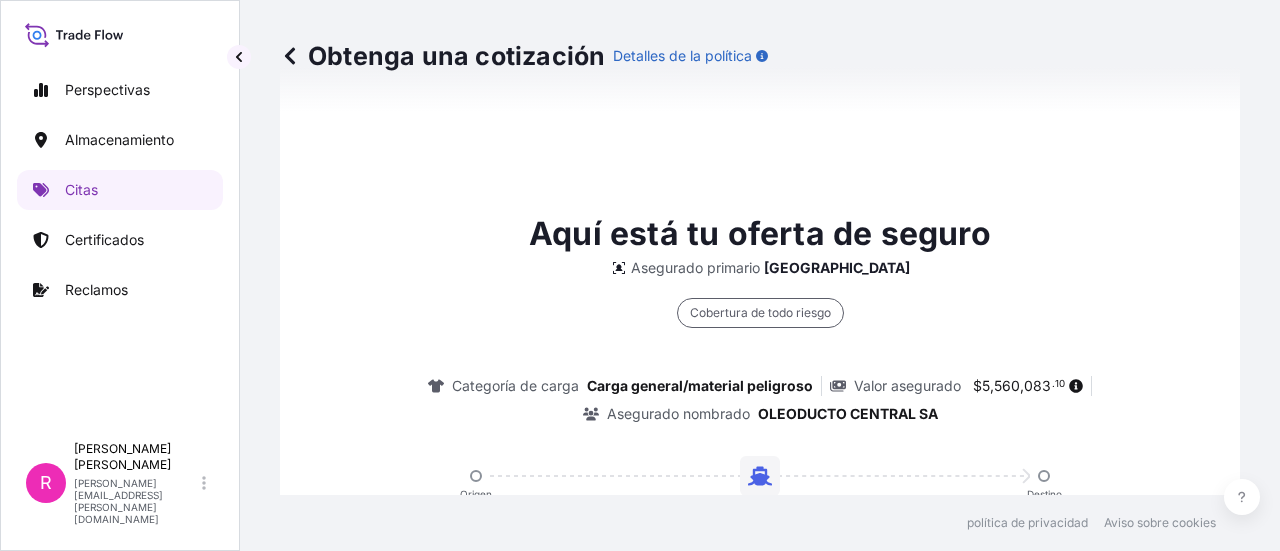 drag, startPoint x: 1079, startPoint y: 387, endPoint x: 1068, endPoint y: 379, distance: 13.601471 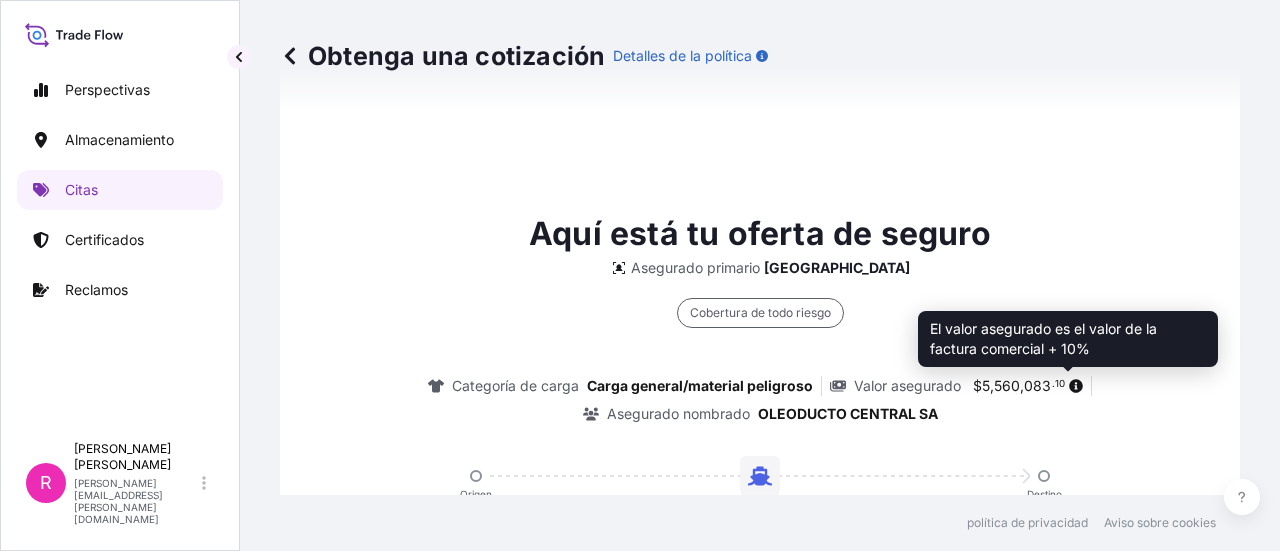 click 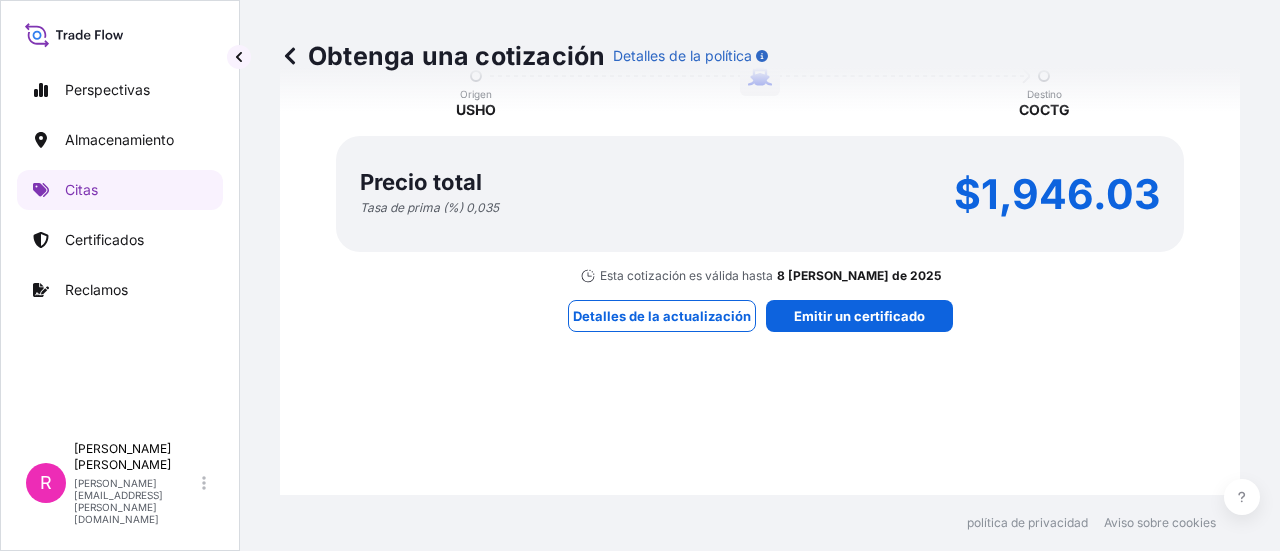 scroll, scrollTop: 1592, scrollLeft: 0, axis: vertical 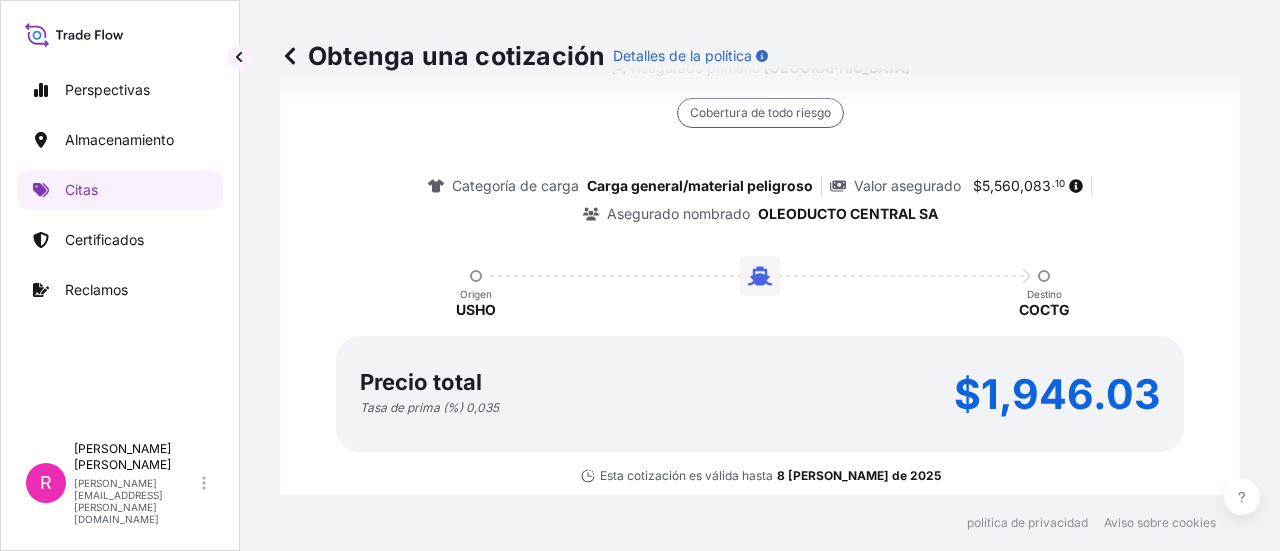 click 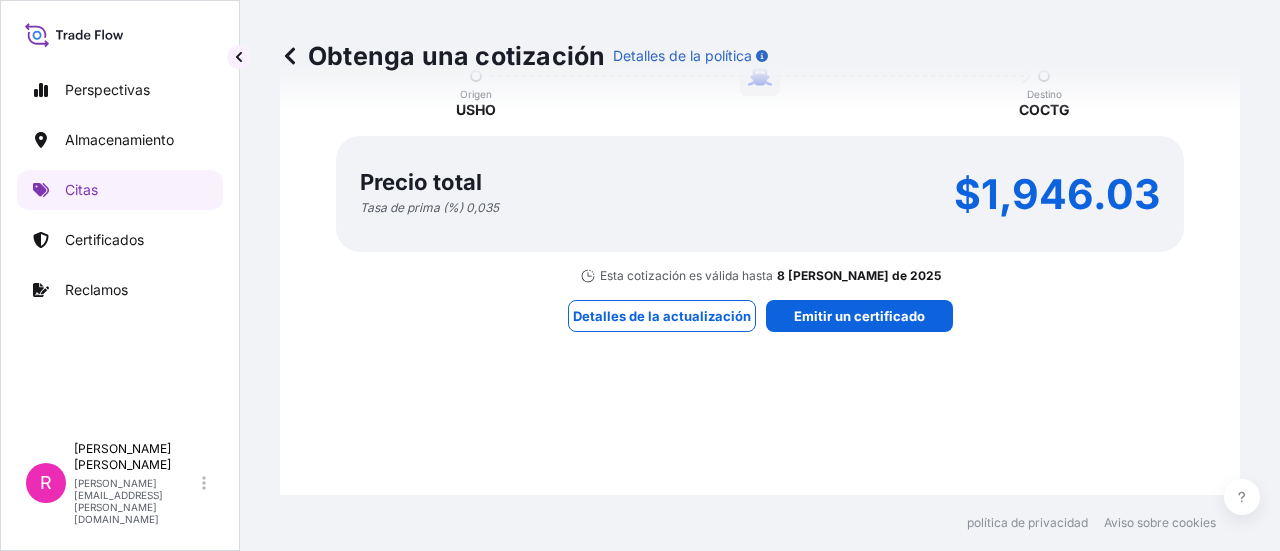 scroll, scrollTop: 1892, scrollLeft: 0, axis: vertical 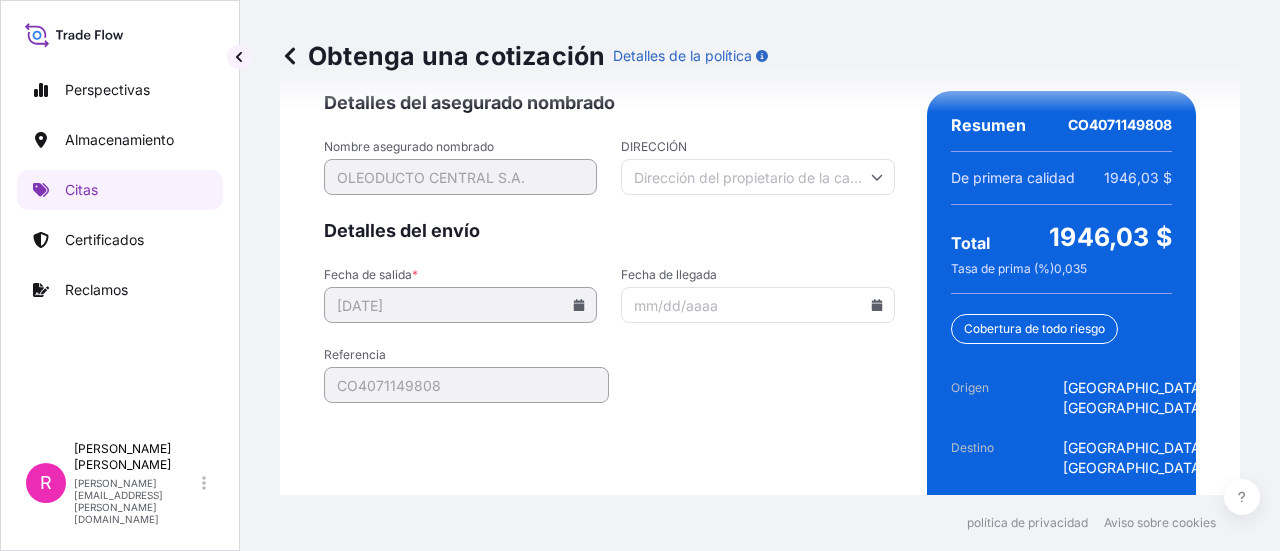 click on "DIRECCIÓN" at bounding box center [757, 177] 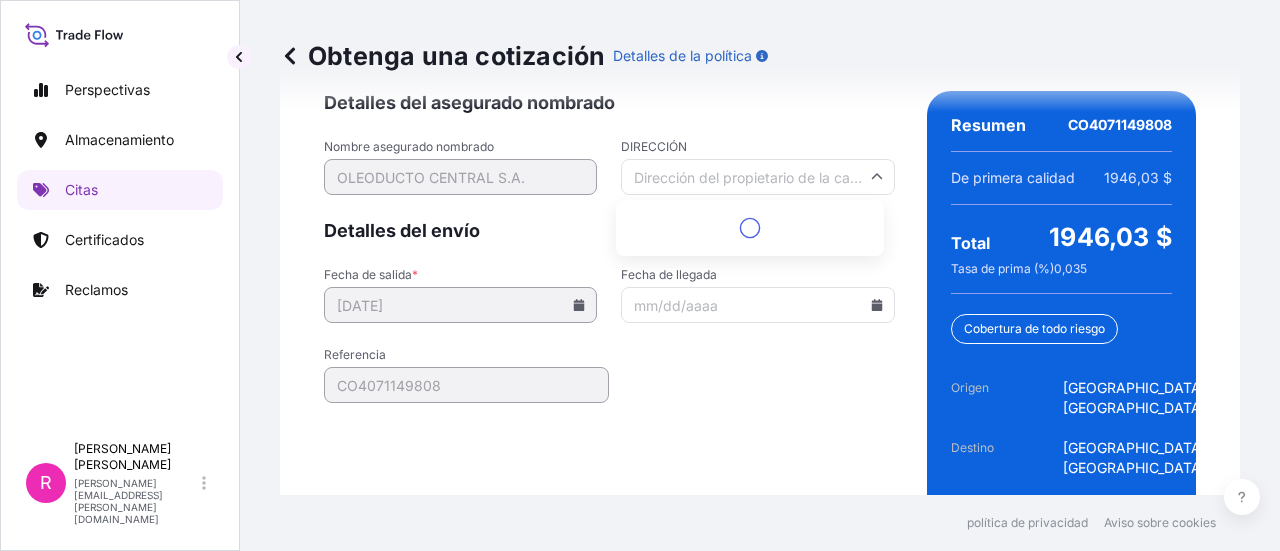 paste on "CRA 11 No 84 - 09" 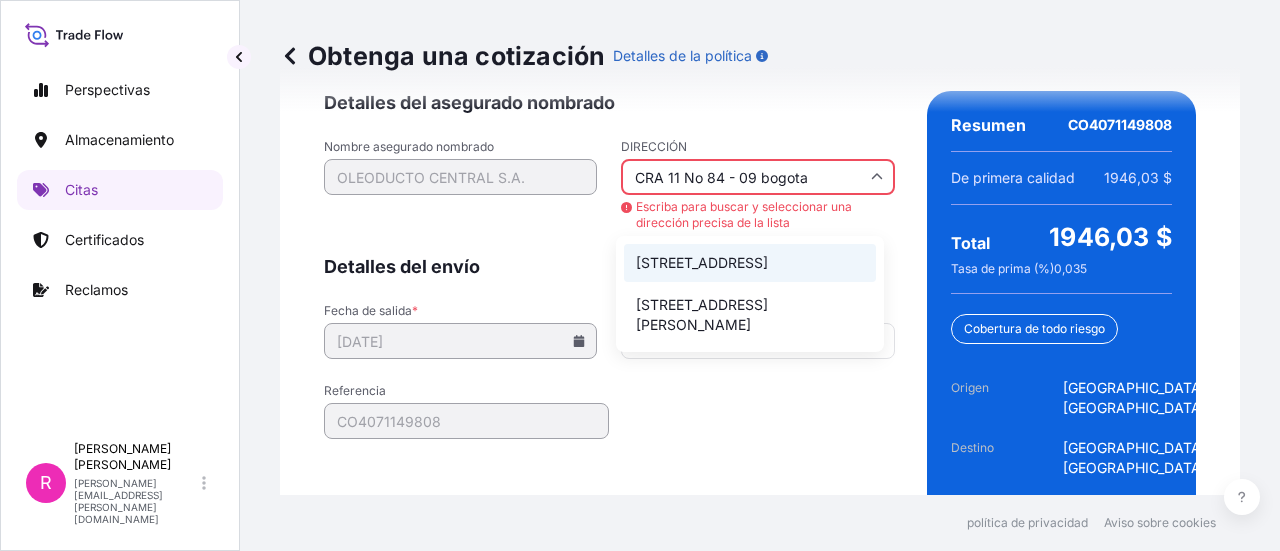 click on "Cra. 11 #84-09, Bogotá, Bogotá, Colombia" at bounding box center [702, 262] 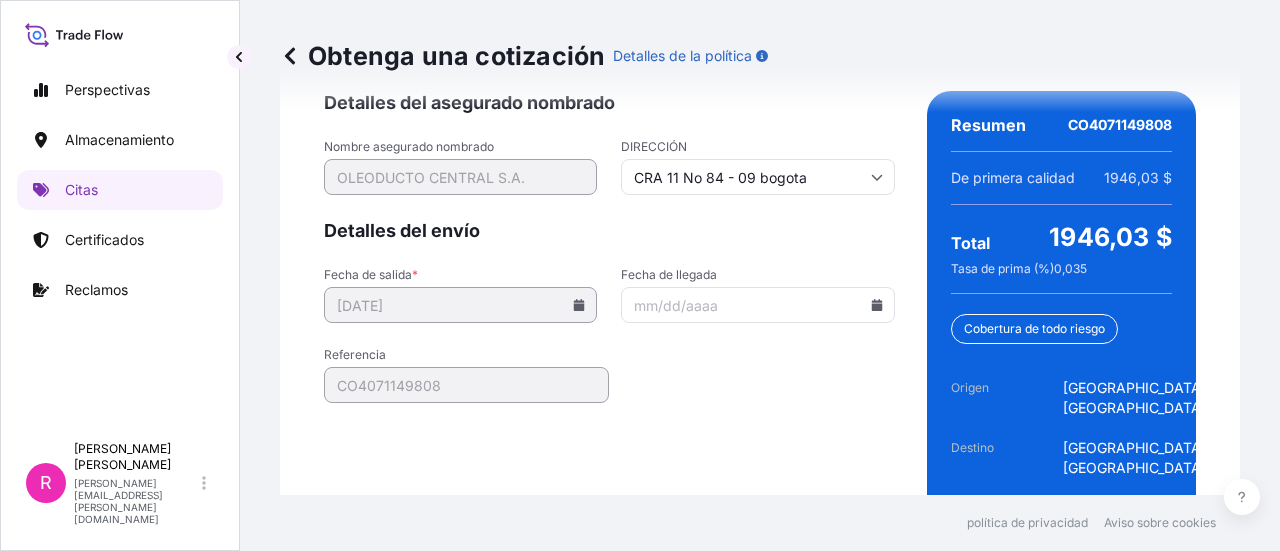 click at bounding box center [757, 305] 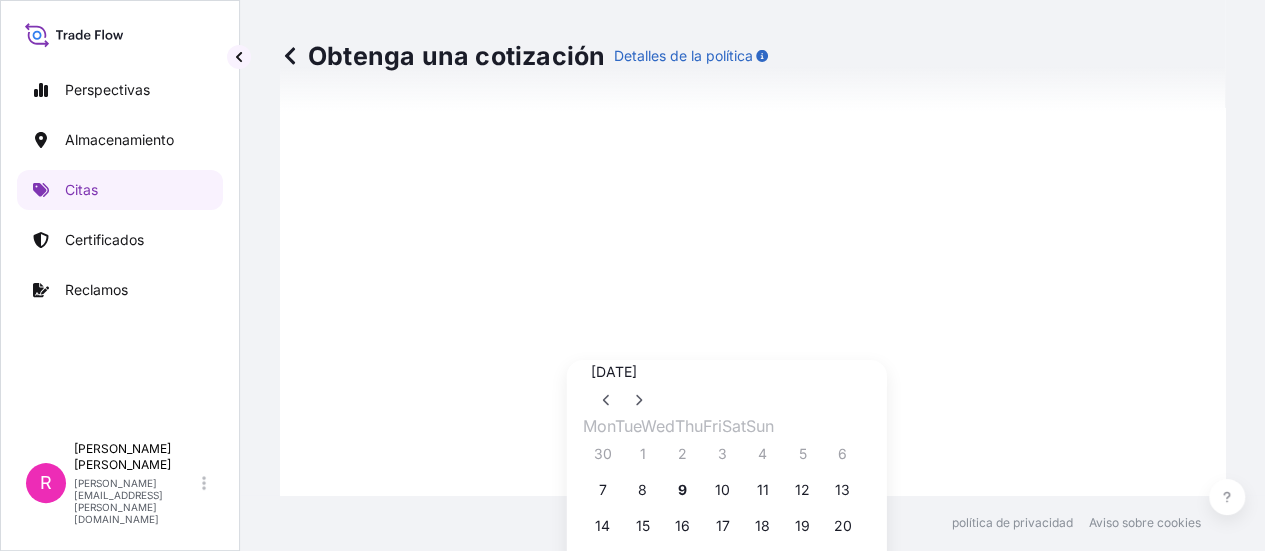 scroll, scrollTop: 3348, scrollLeft: 0, axis: vertical 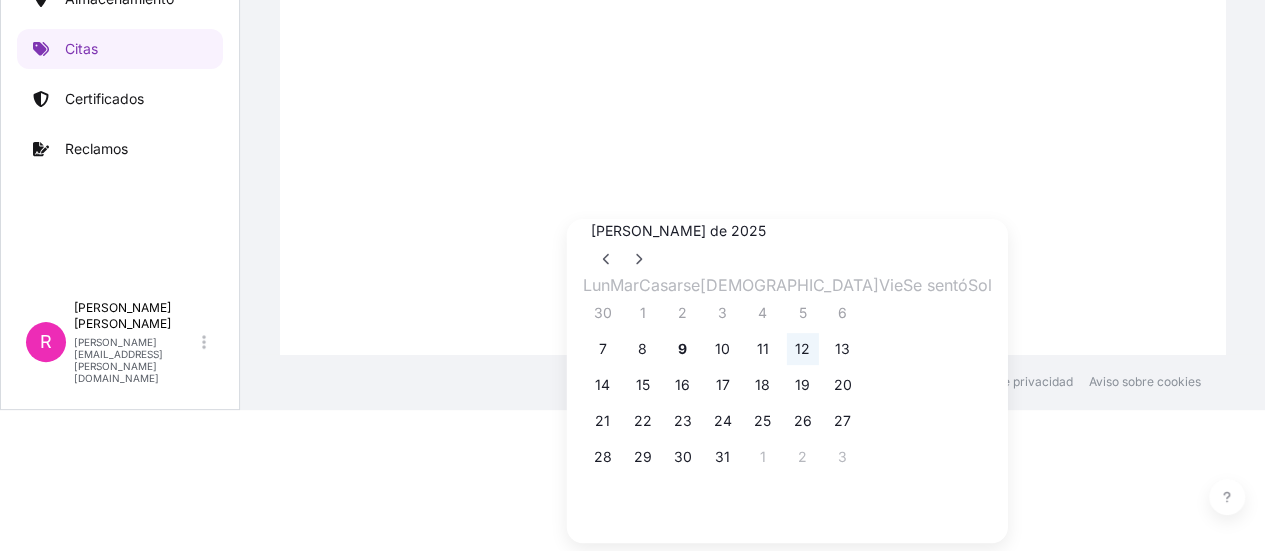 click on "12" at bounding box center [803, 349] 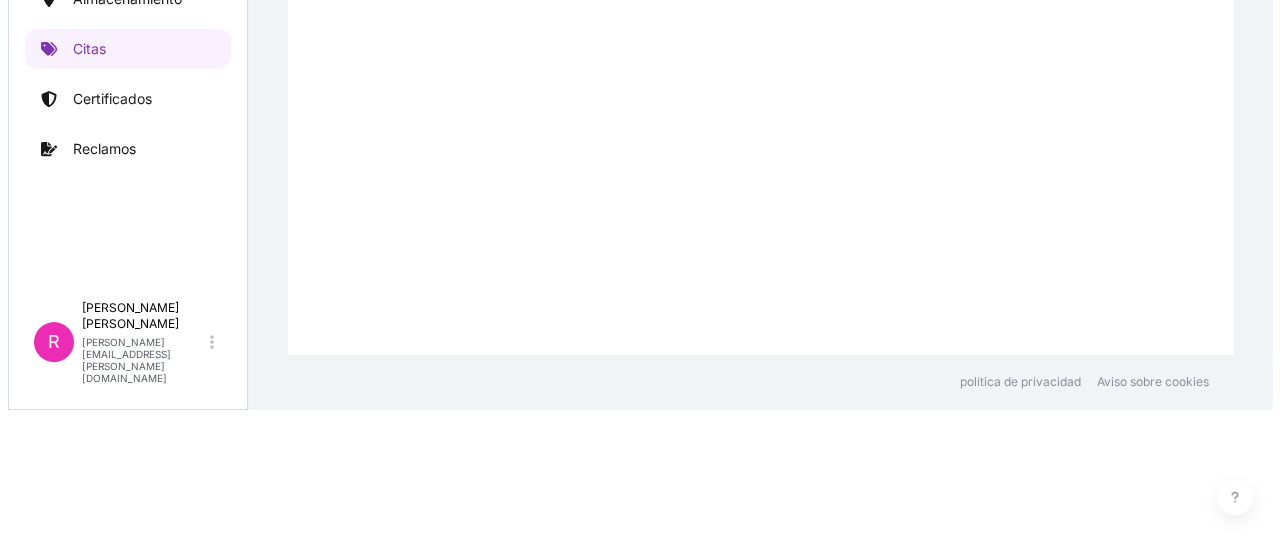 scroll, scrollTop: 0, scrollLeft: 0, axis: both 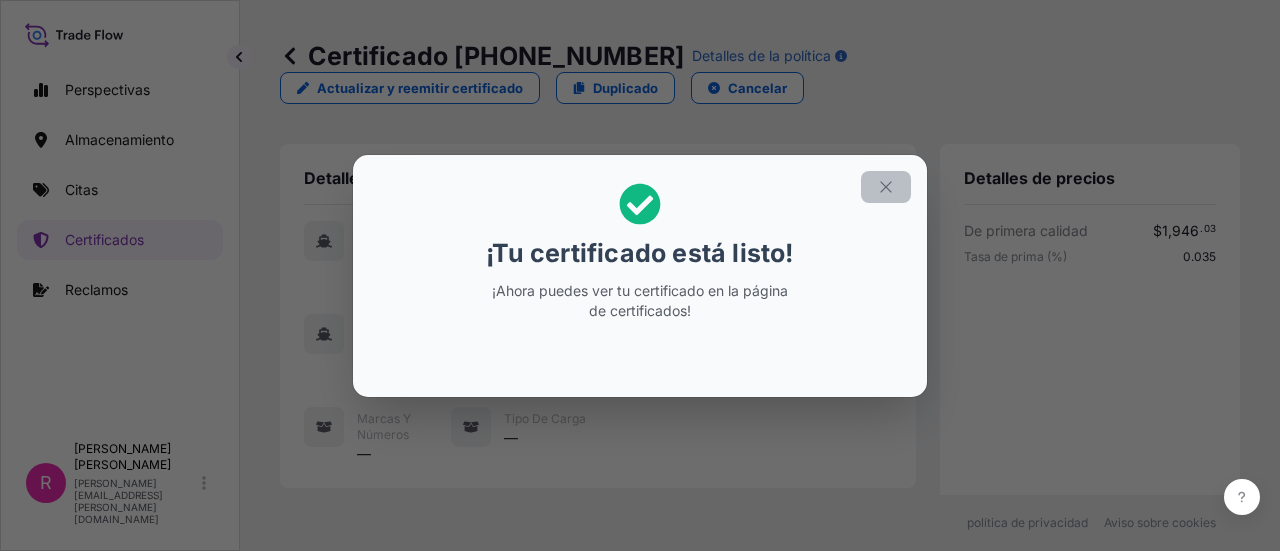 click at bounding box center [886, 187] 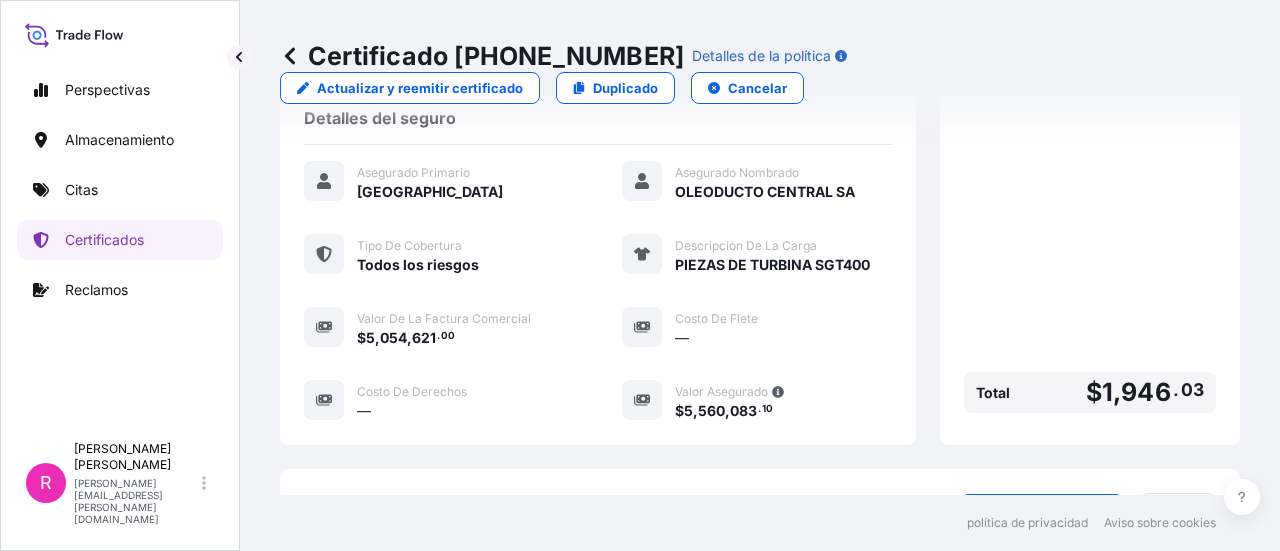scroll, scrollTop: 328, scrollLeft: 0, axis: vertical 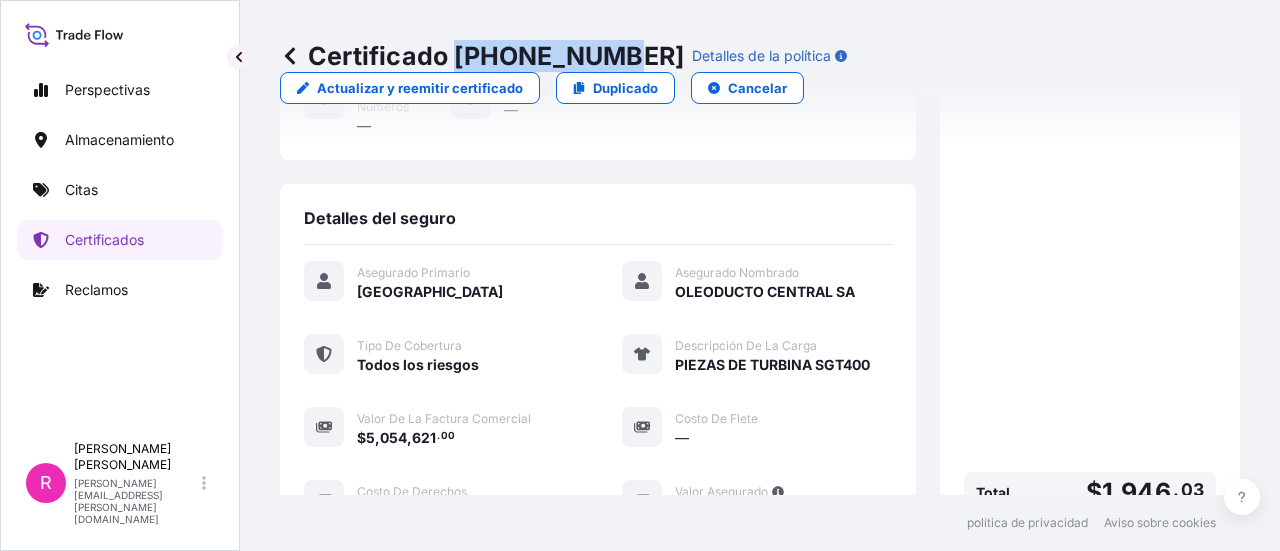 drag, startPoint x: 460, startPoint y: 51, endPoint x: 610, endPoint y: 60, distance: 150.26976 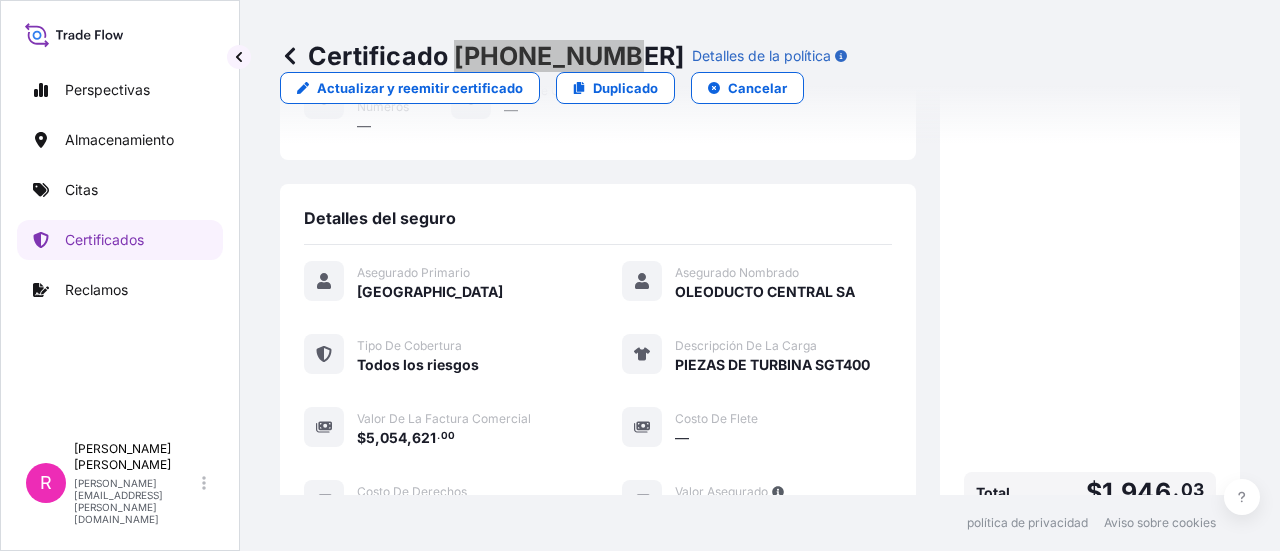 scroll, scrollTop: 728, scrollLeft: 0, axis: vertical 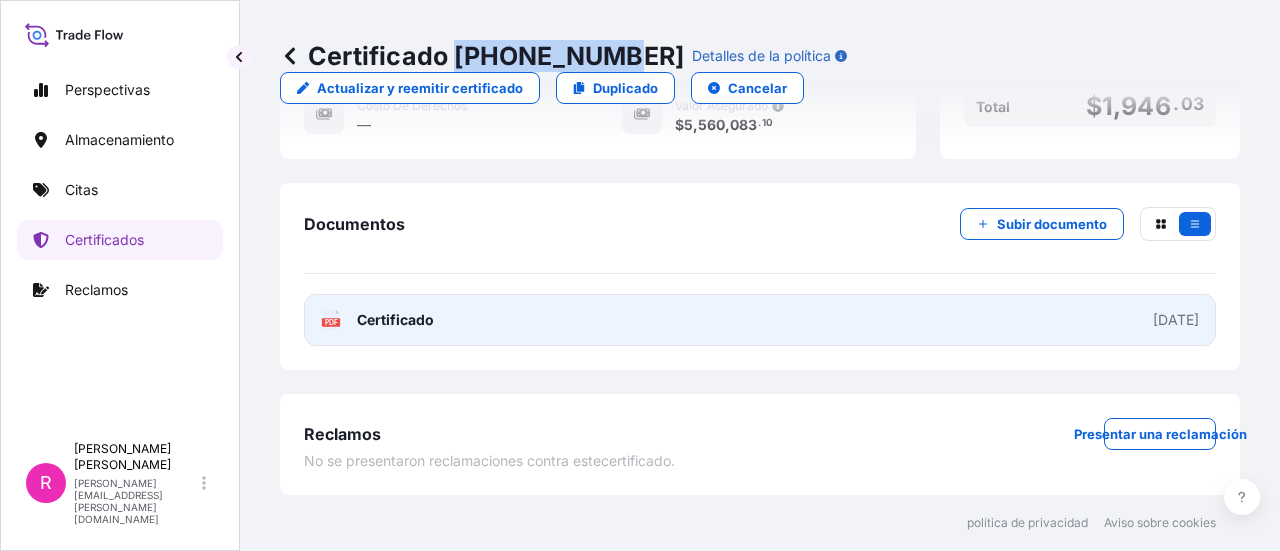 click on "PDF Certificado 09-07-2025" at bounding box center [760, 320] 